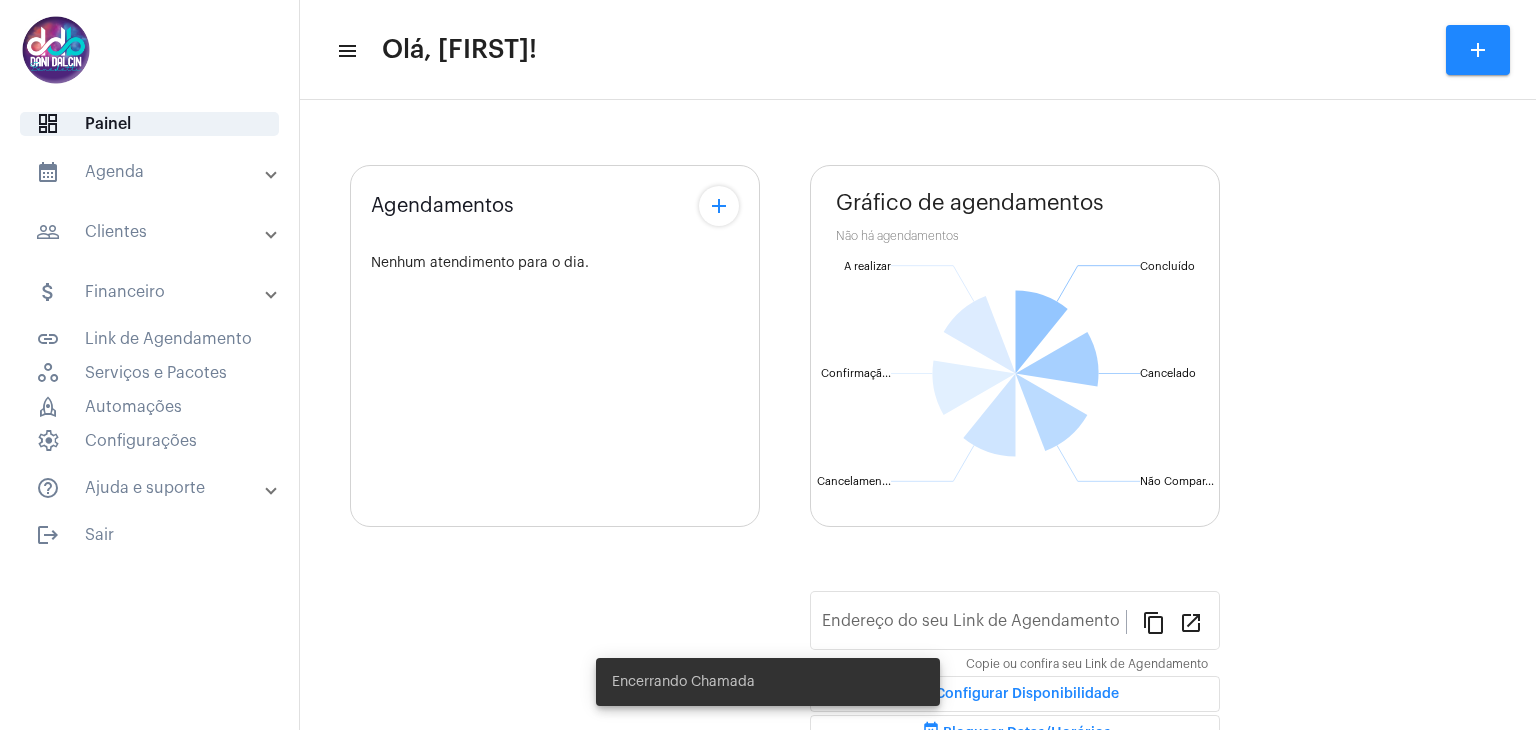 scroll, scrollTop: 0, scrollLeft: 0, axis: both 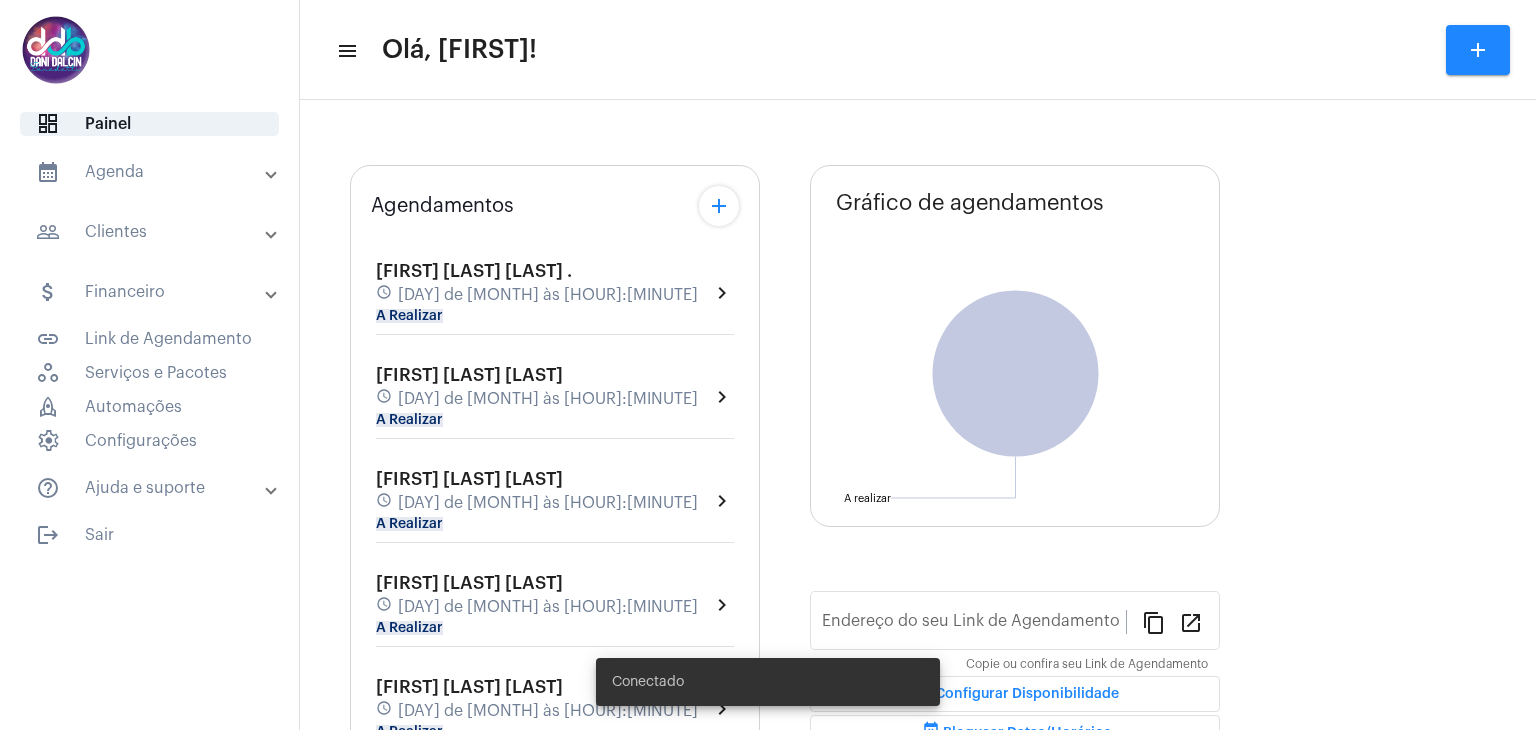 click on "7 de agosto às 08:00" 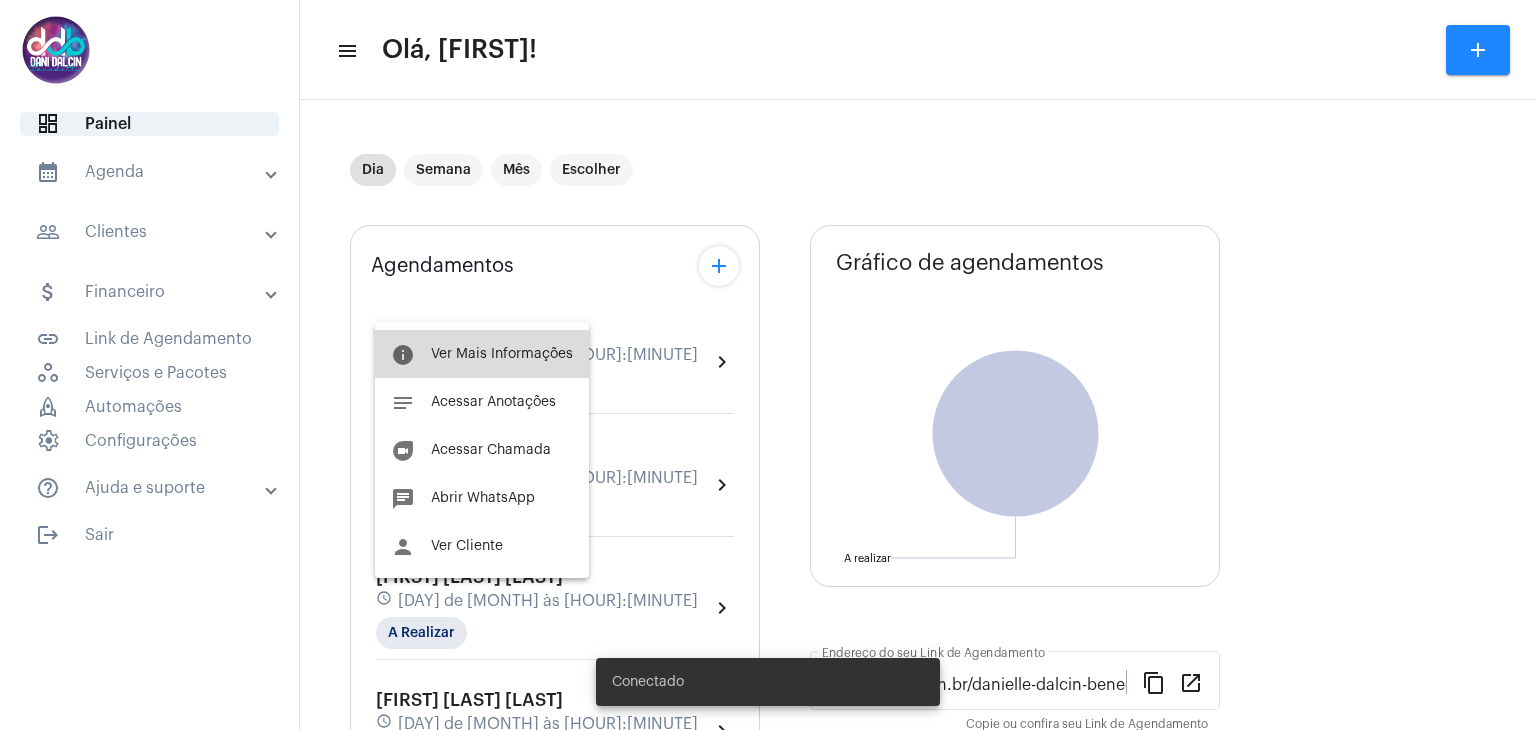click on "Ver Mais Informações" at bounding box center [502, 354] 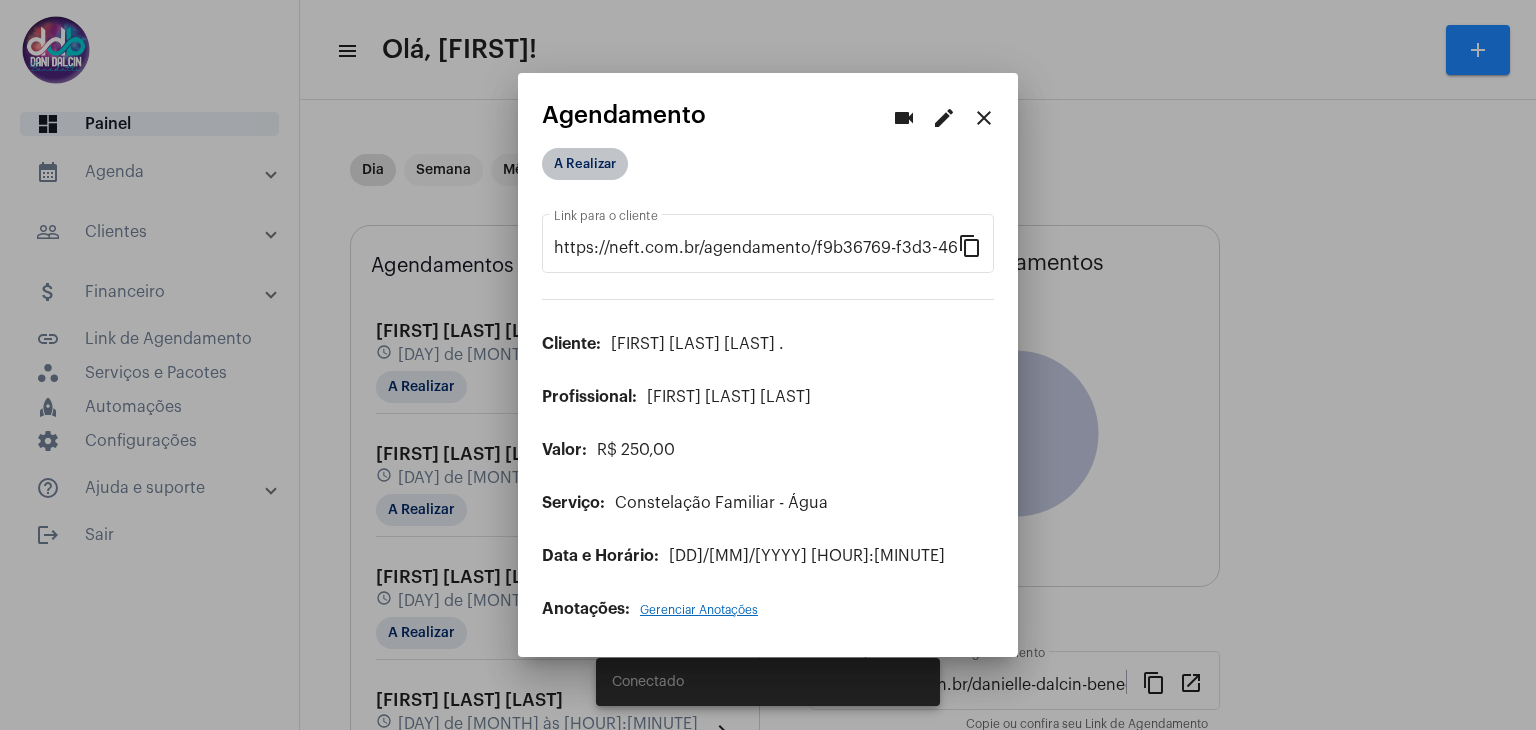 click on "A Realizar" at bounding box center (585, 164) 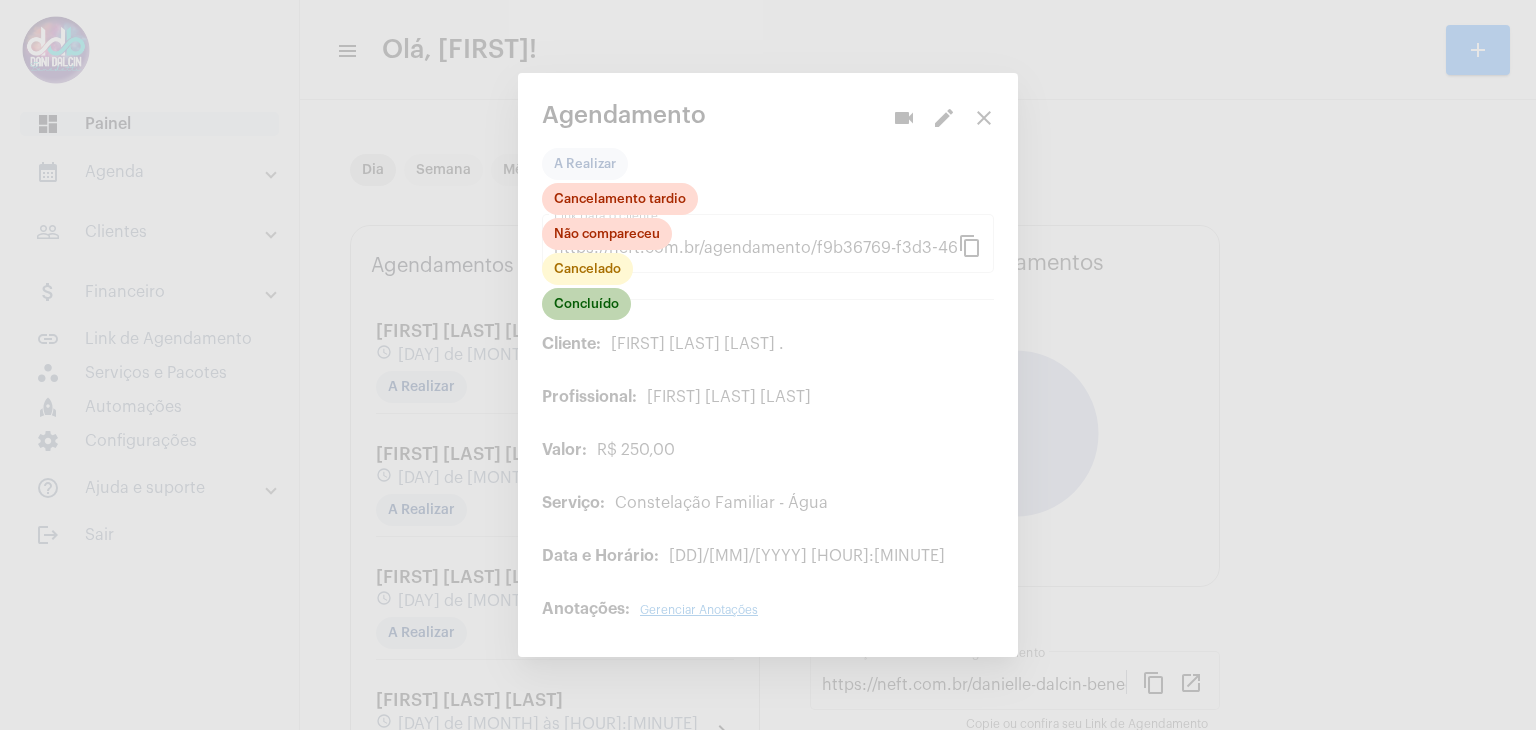 click on "Concluído" 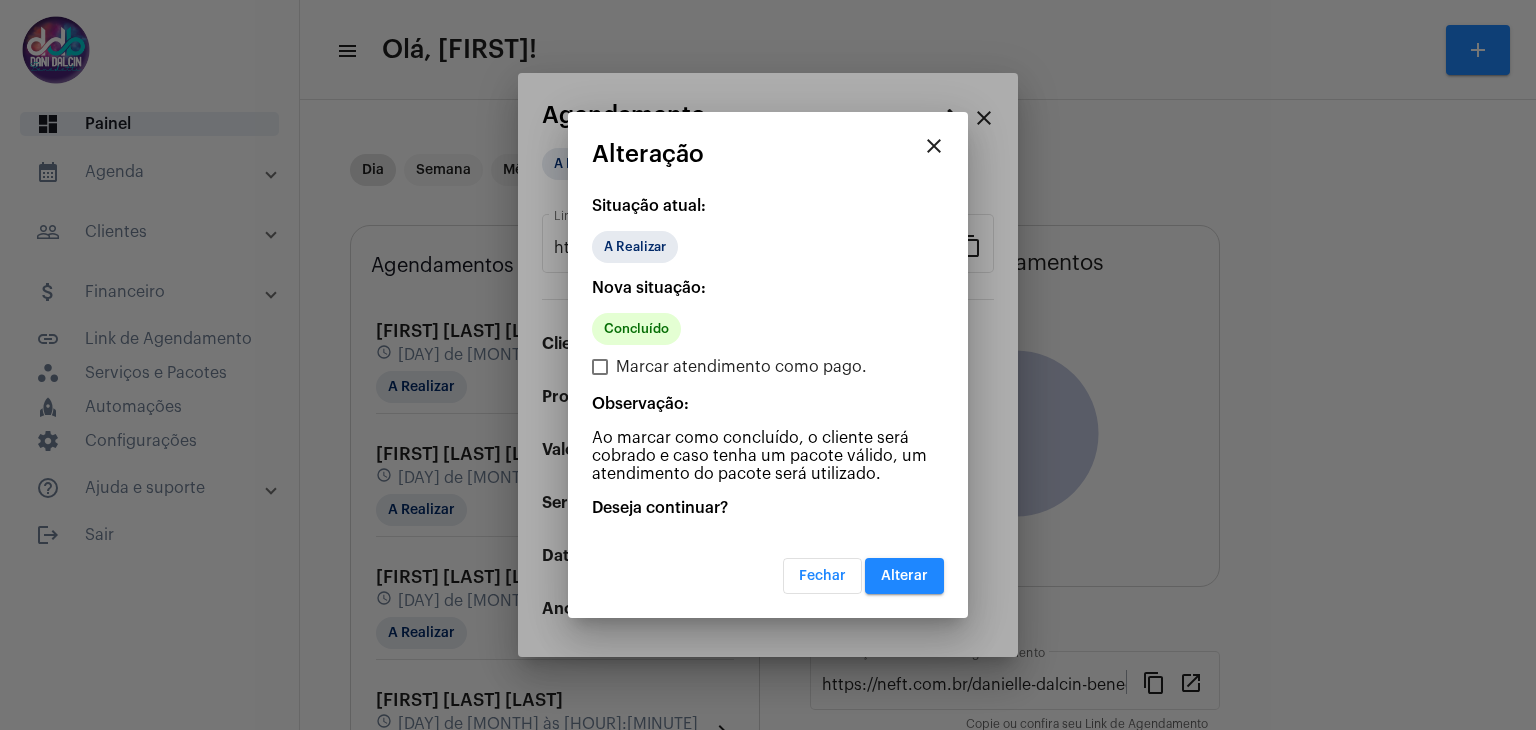 click on "Alterar" at bounding box center [904, 576] 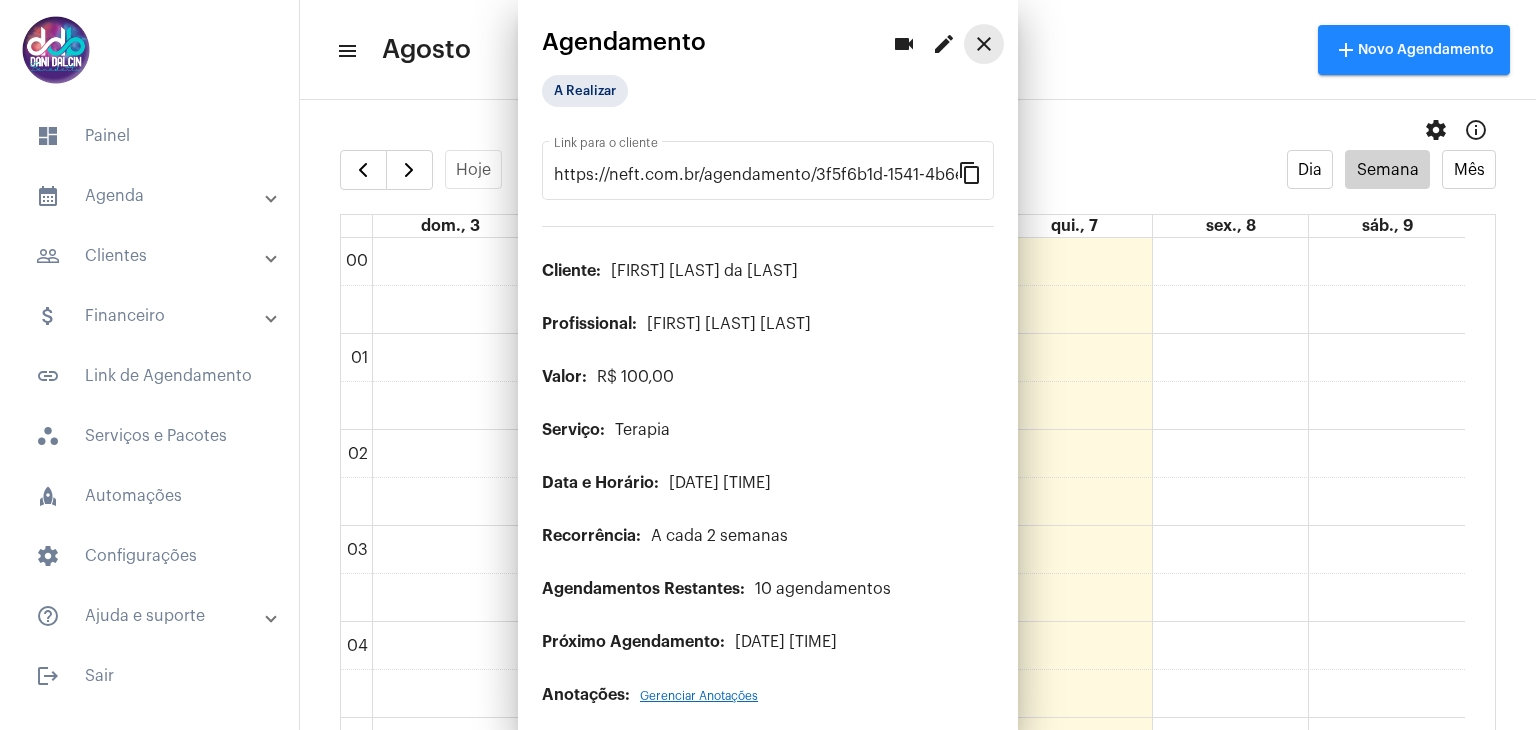 scroll, scrollTop: 0, scrollLeft: 0, axis: both 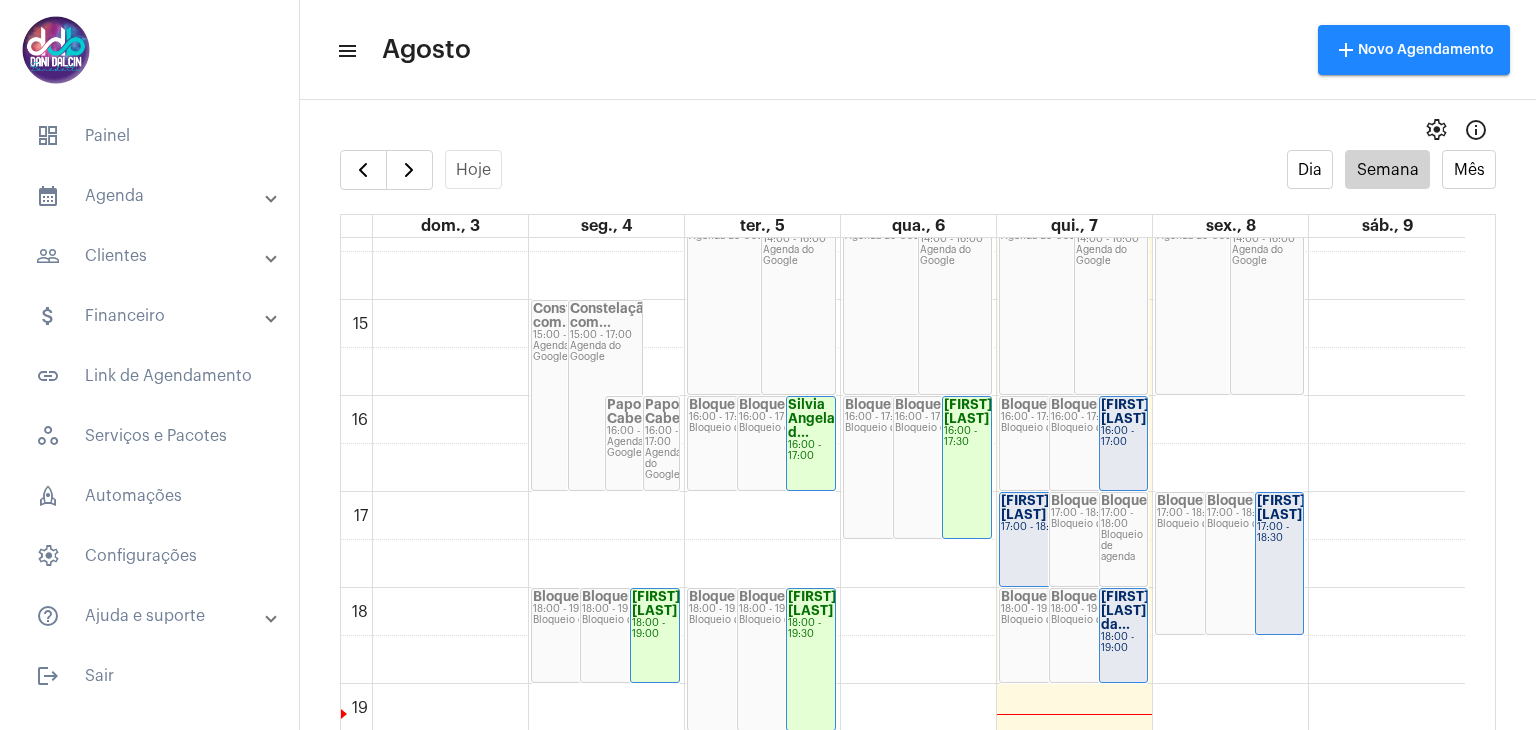 click on "people_outline  Clientes" at bounding box center [151, 256] 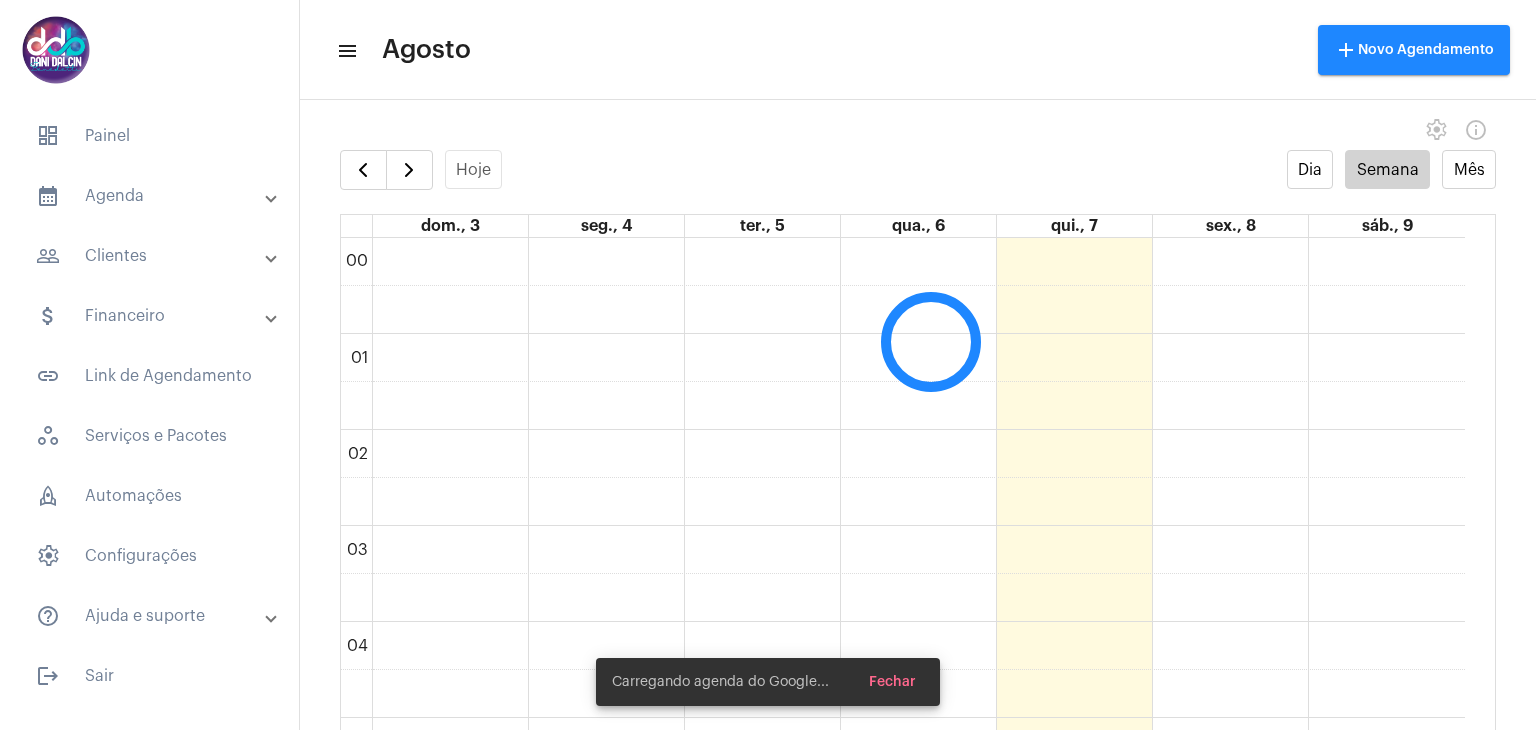 scroll, scrollTop: 0, scrollLeft: 0, axis: both 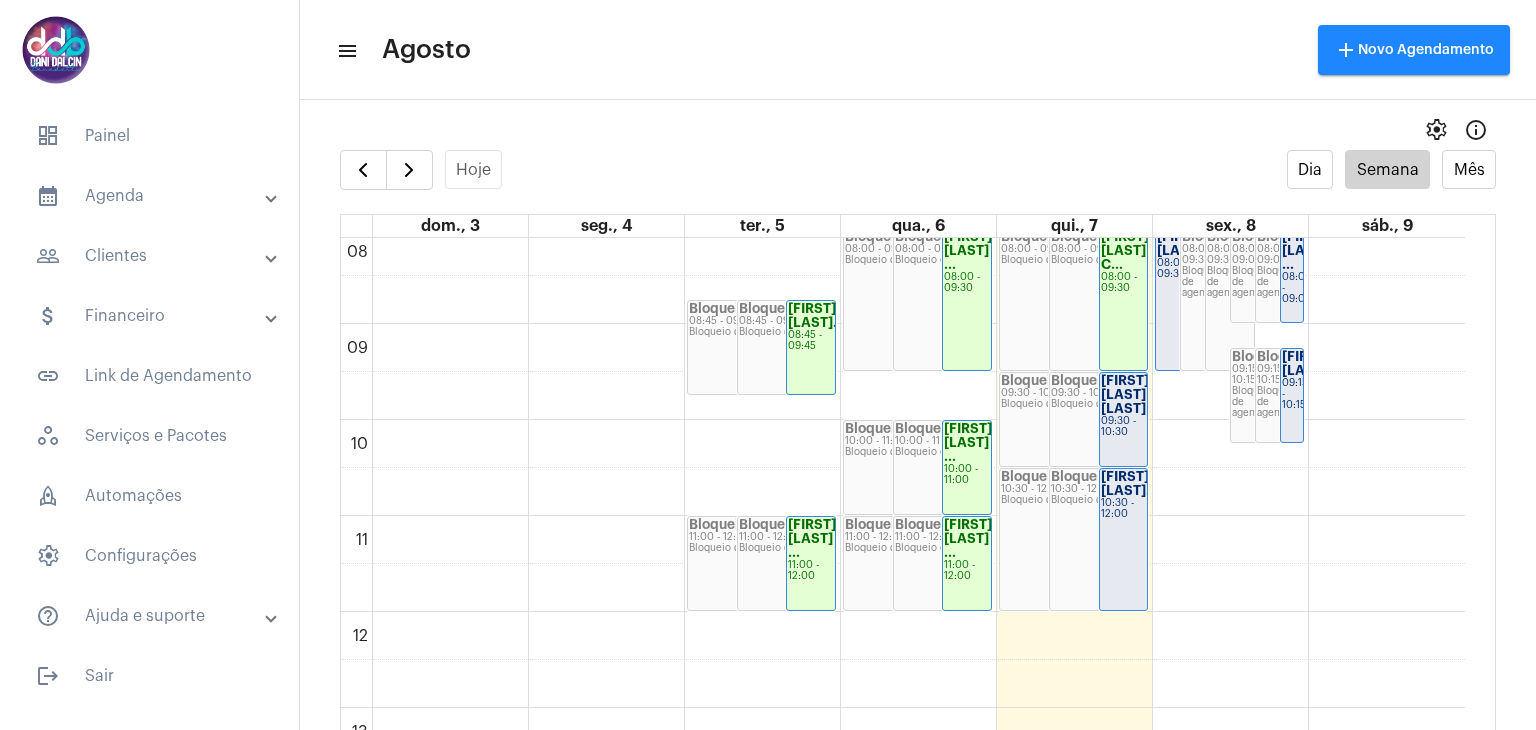 click on "[FIRST] [LAST]" 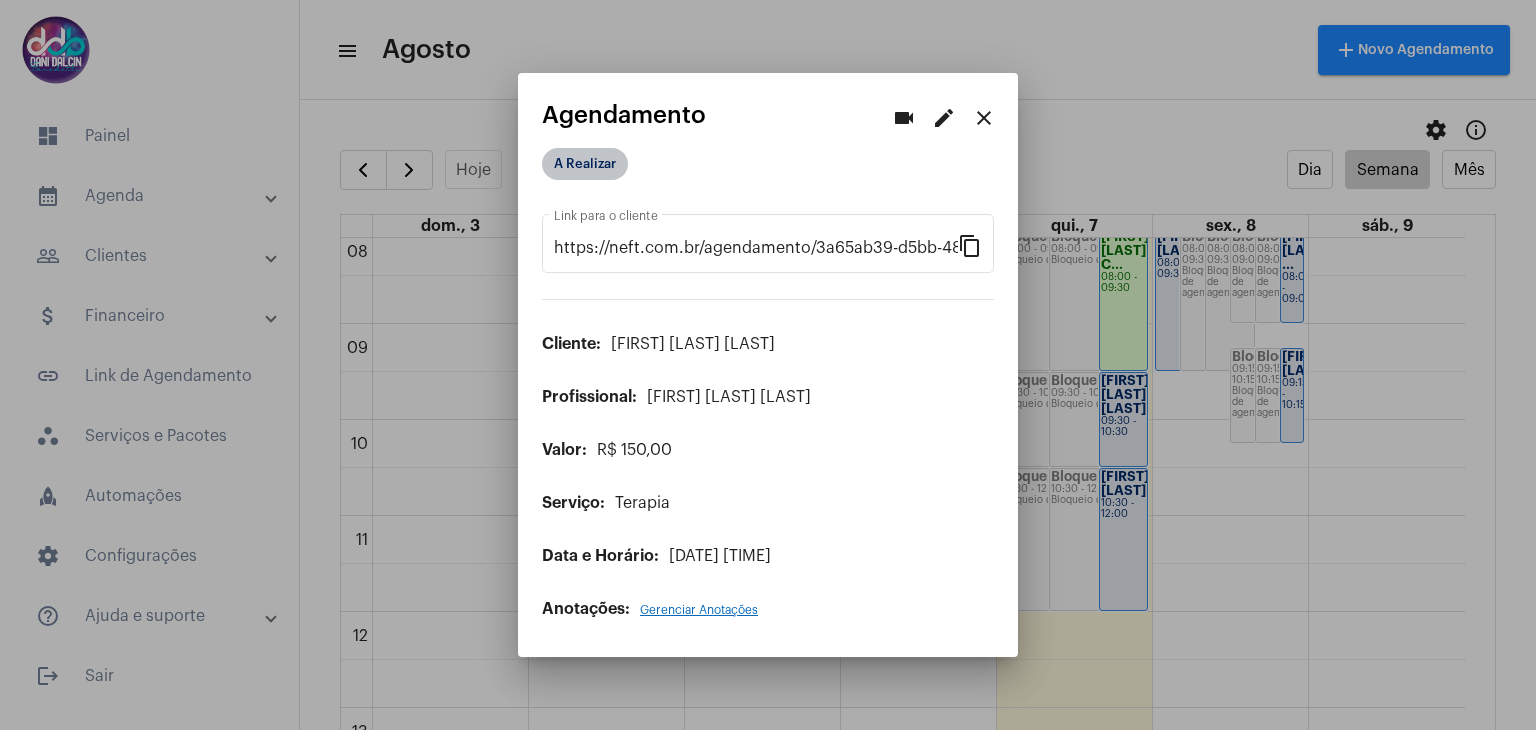 click on "A Realizar" at bounding box center (585, 164) 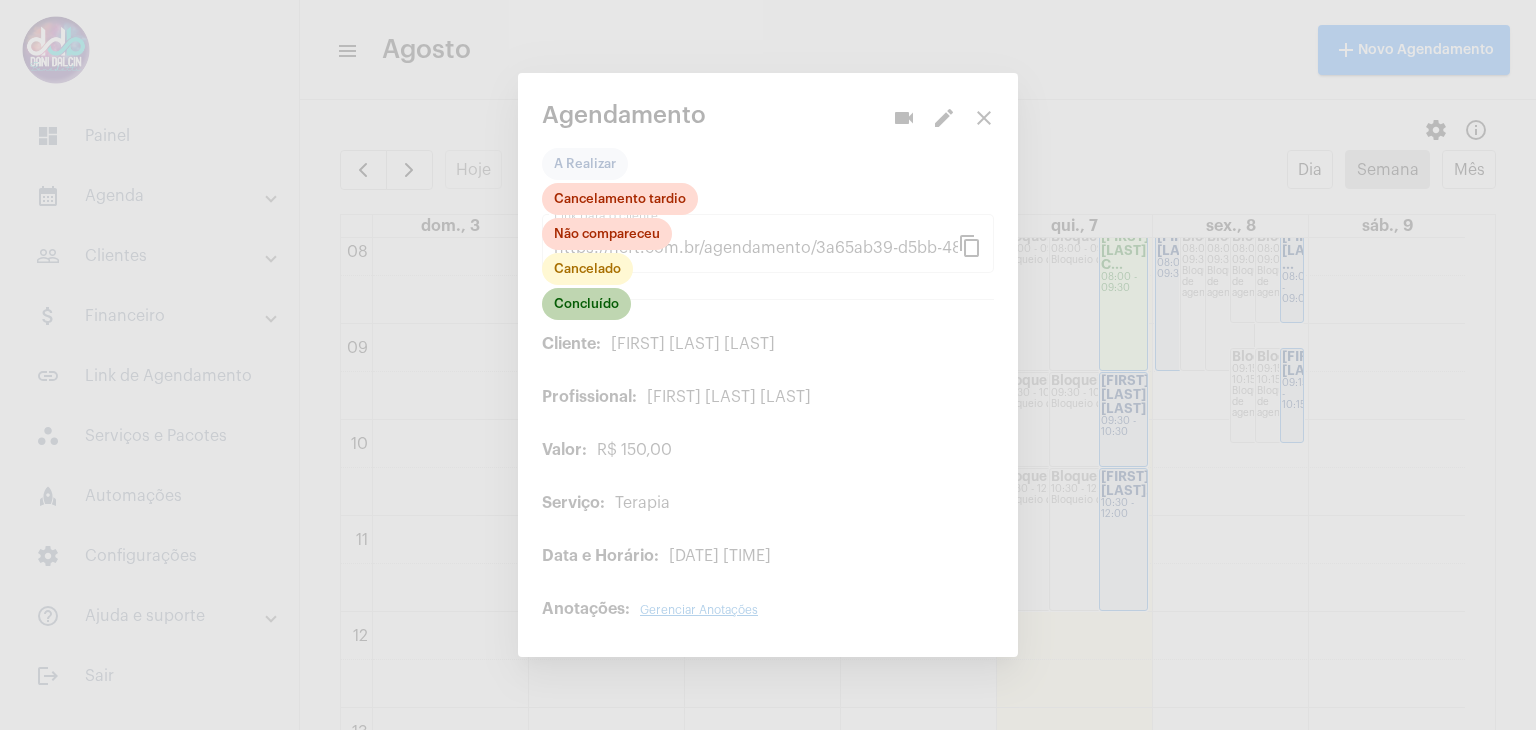 click on "Concluído" 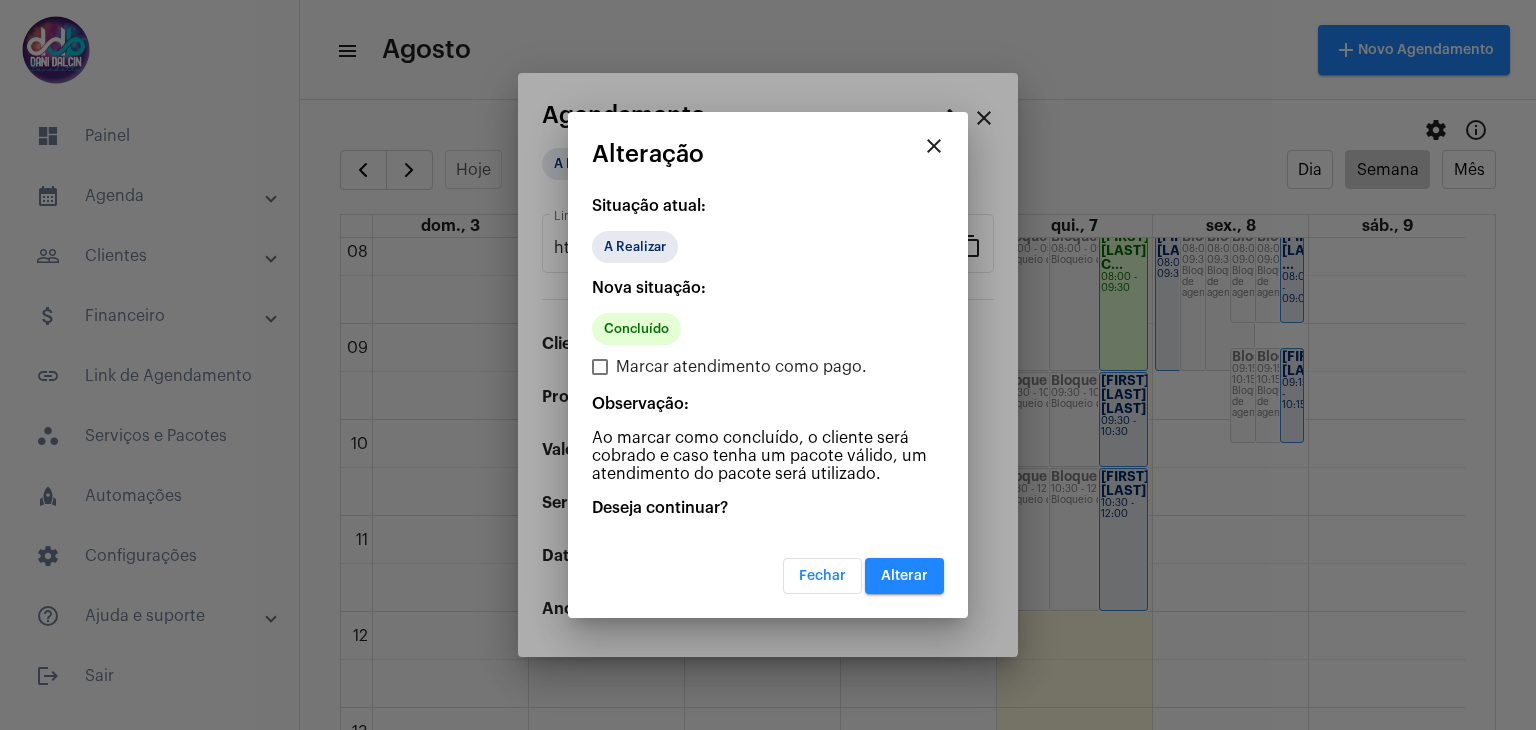 click on "Alterar" at bounding box center (904, 576) 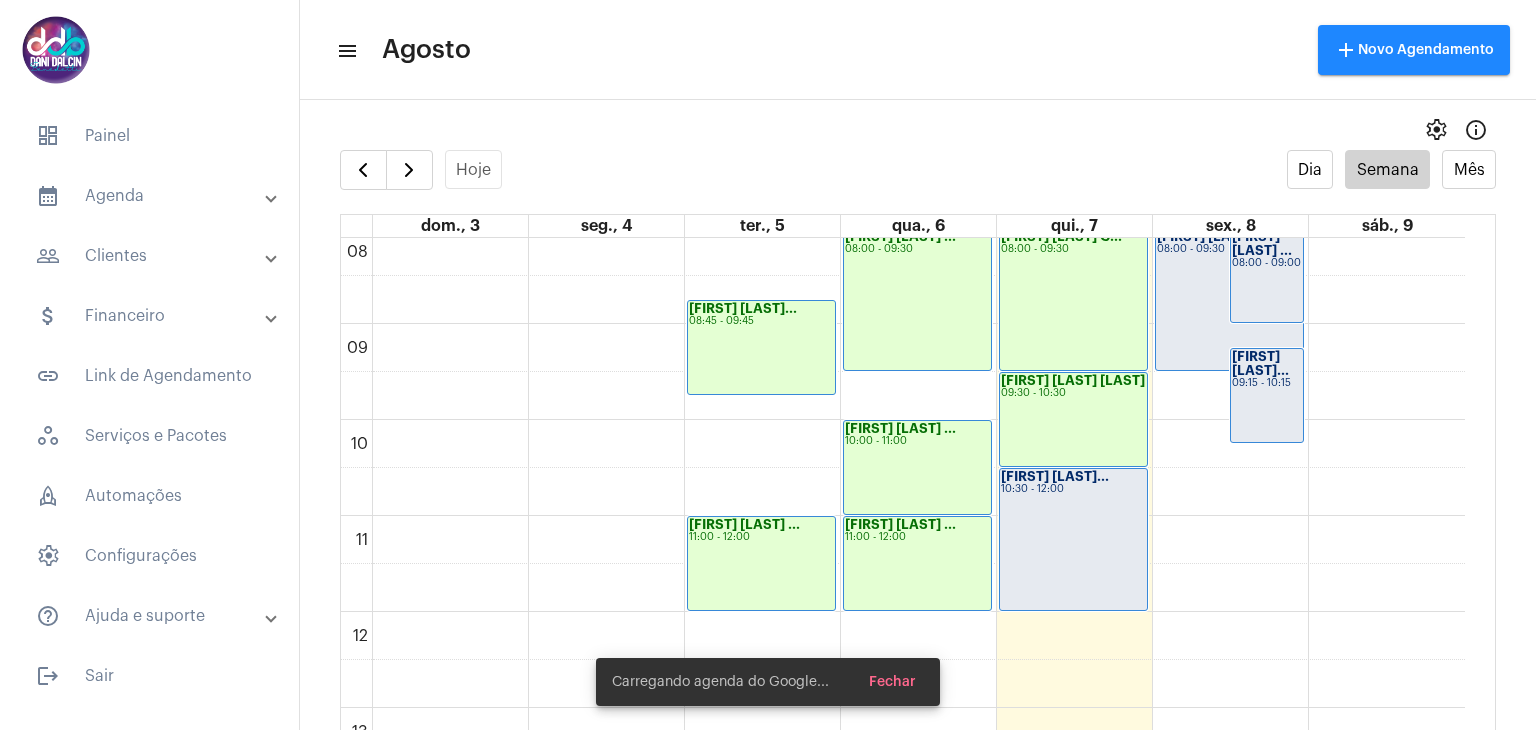 scroll, scrollTop: 978, scrollLeft: 0, axis: vertical 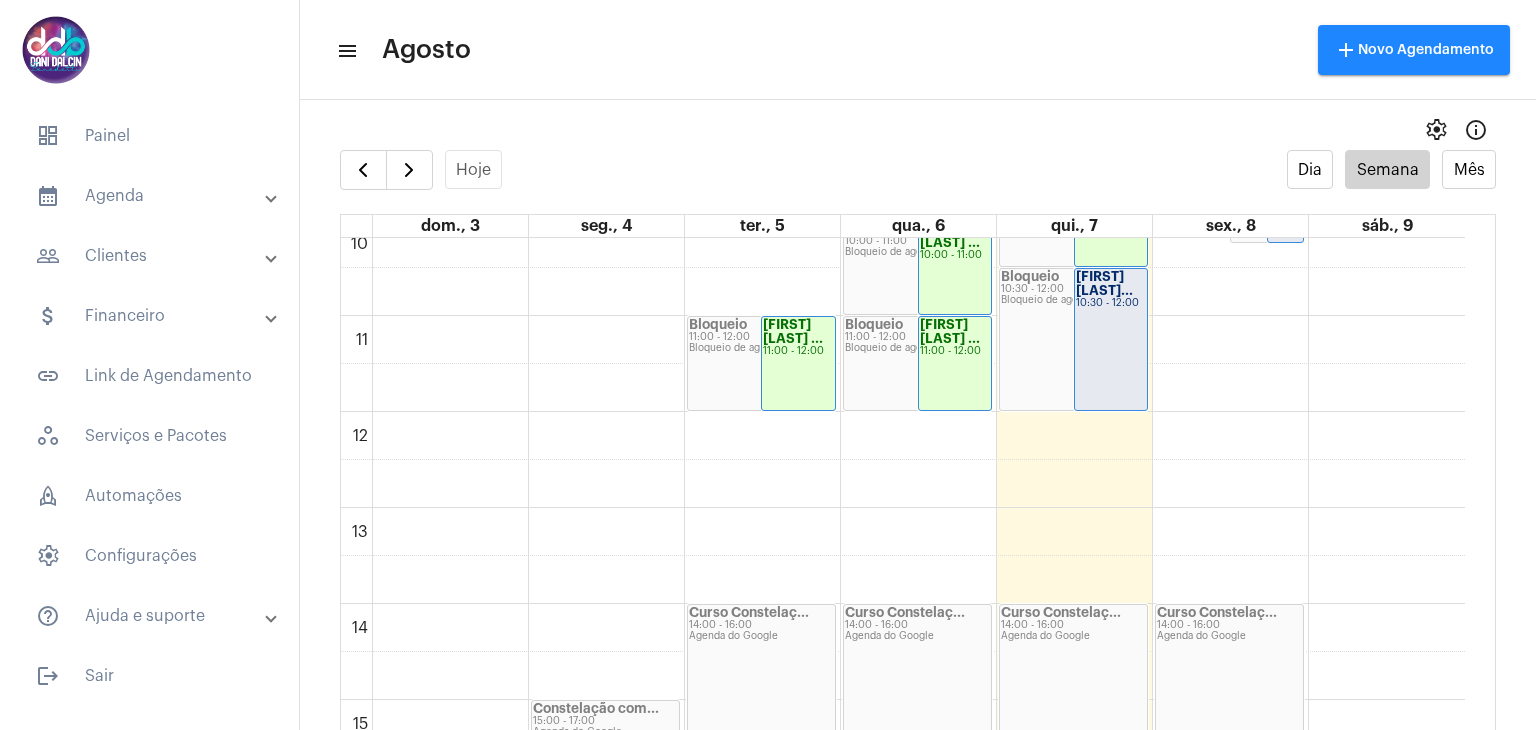 click on "Bloqueio
10:30 - 12:00
Bloqueio de agenda" 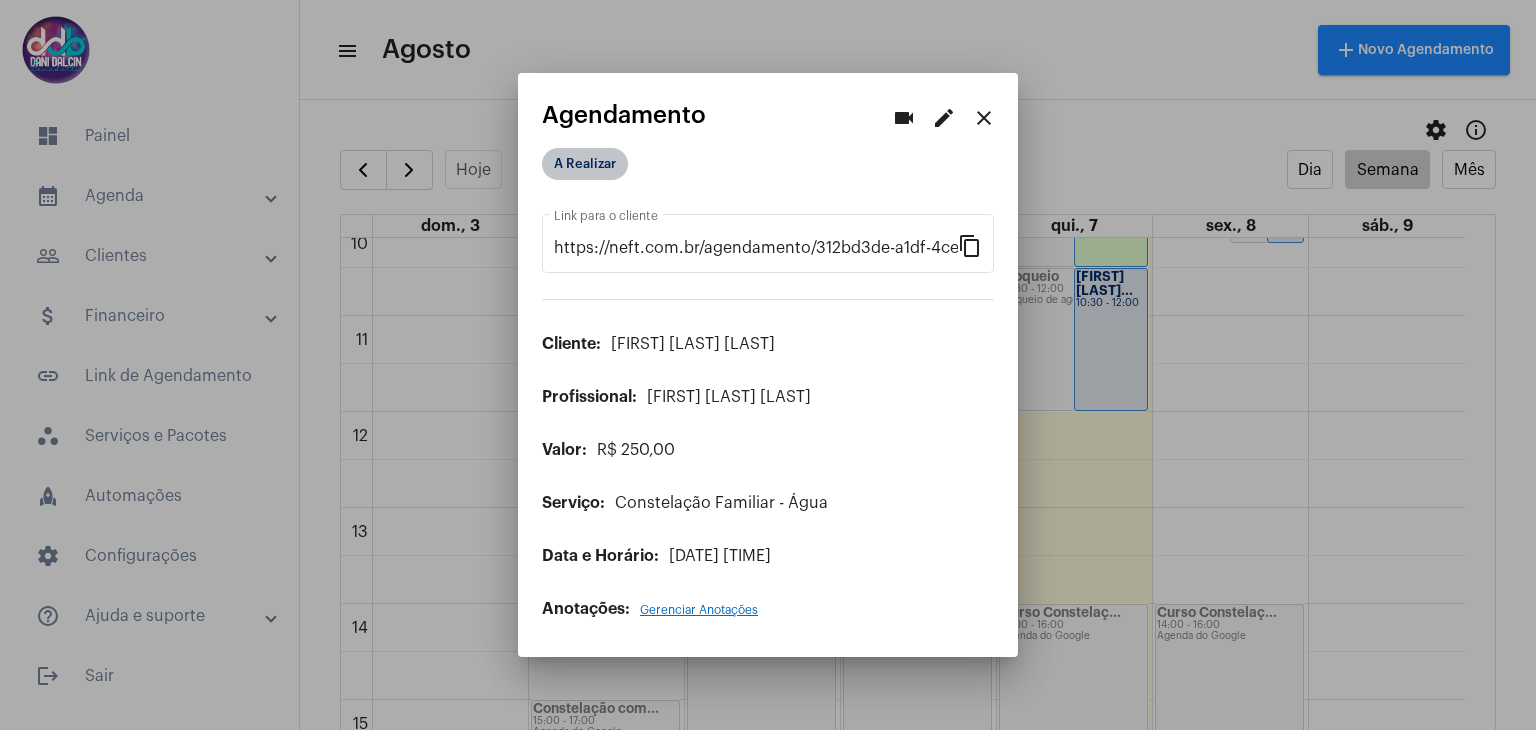 click on "A Realizar" at bounding box center (585, 164) 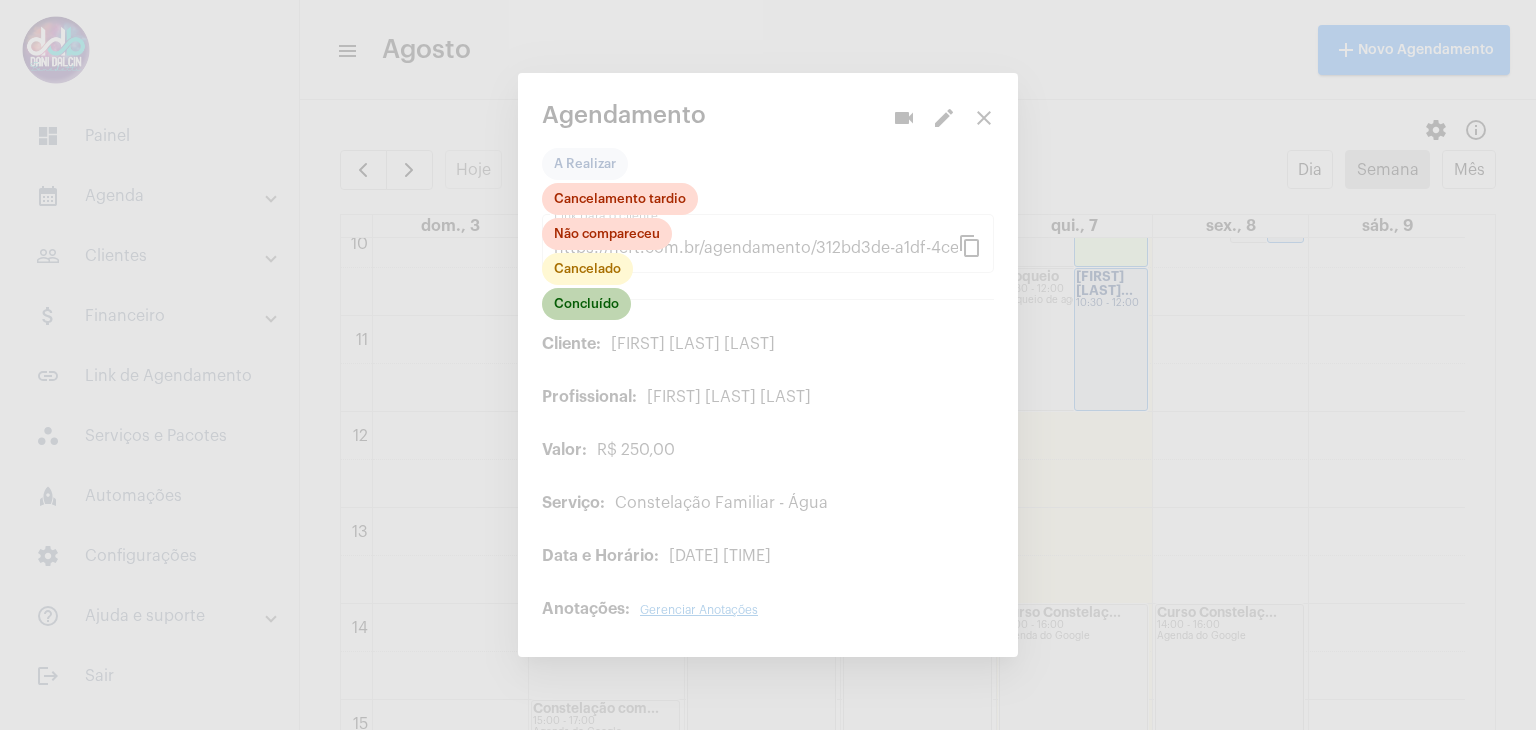 click on "Concluído" 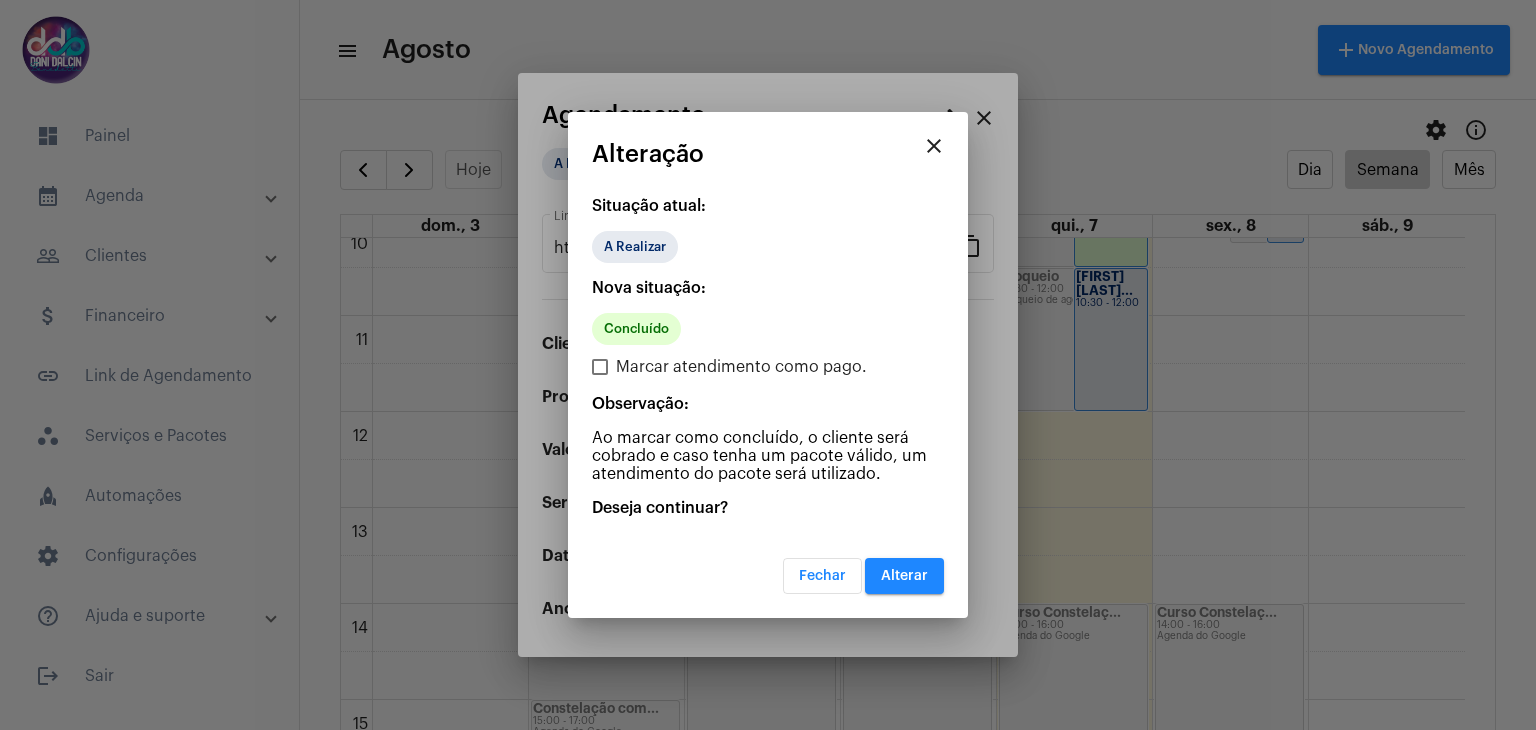 click on "Alterar" at bounding box center (904, 576) 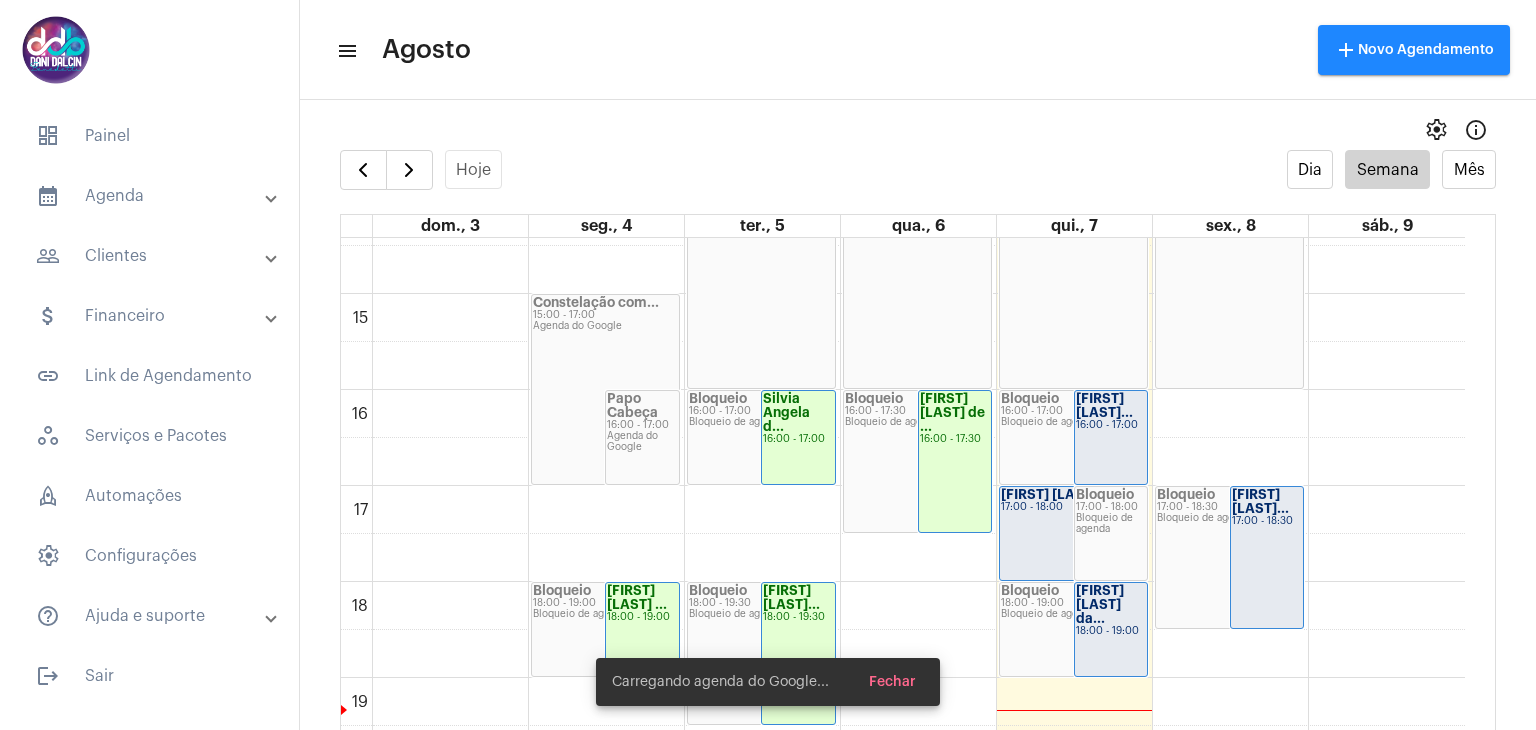 scroll, scrollTop: 1478, scrollLeft: 0, axis: vertical 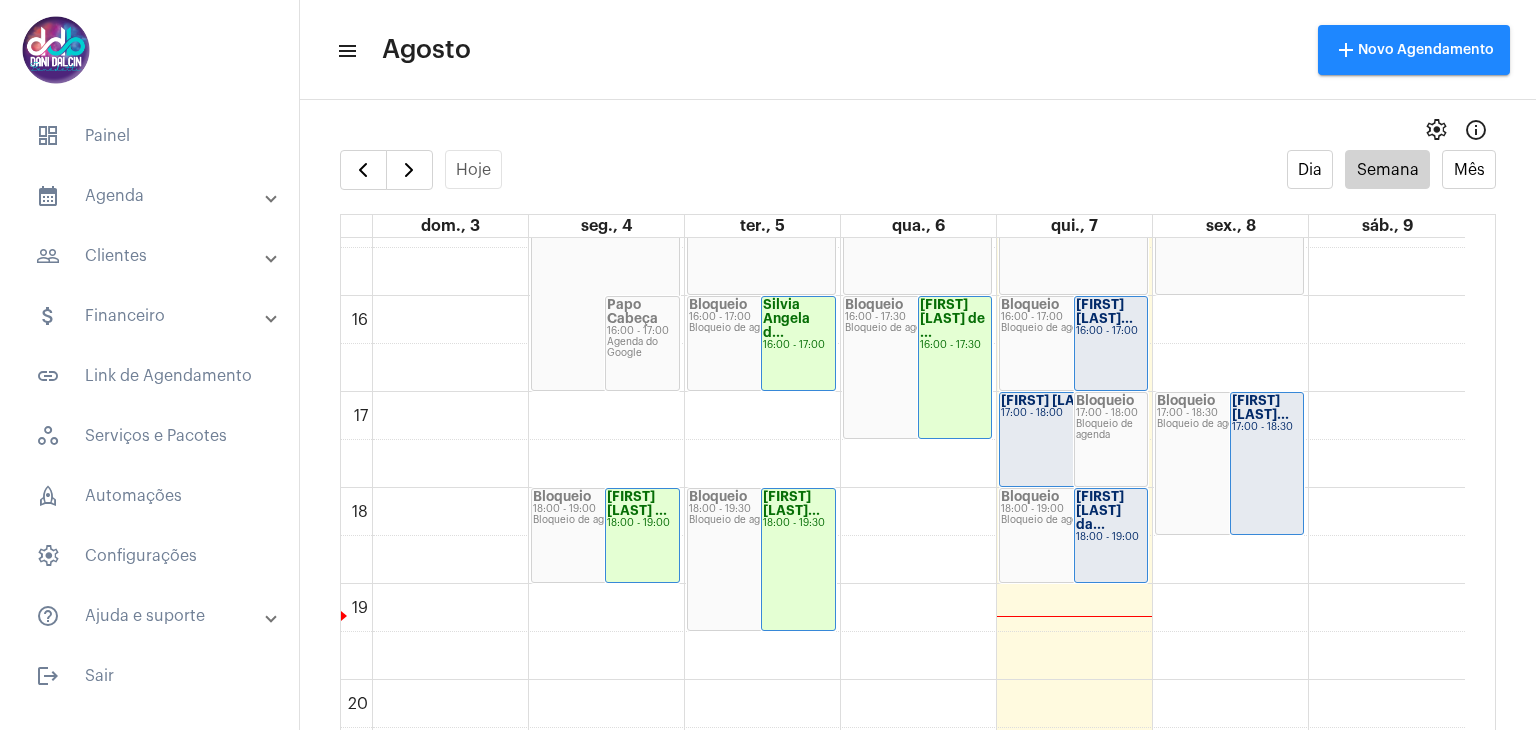 click on "16:00 - 17:00" 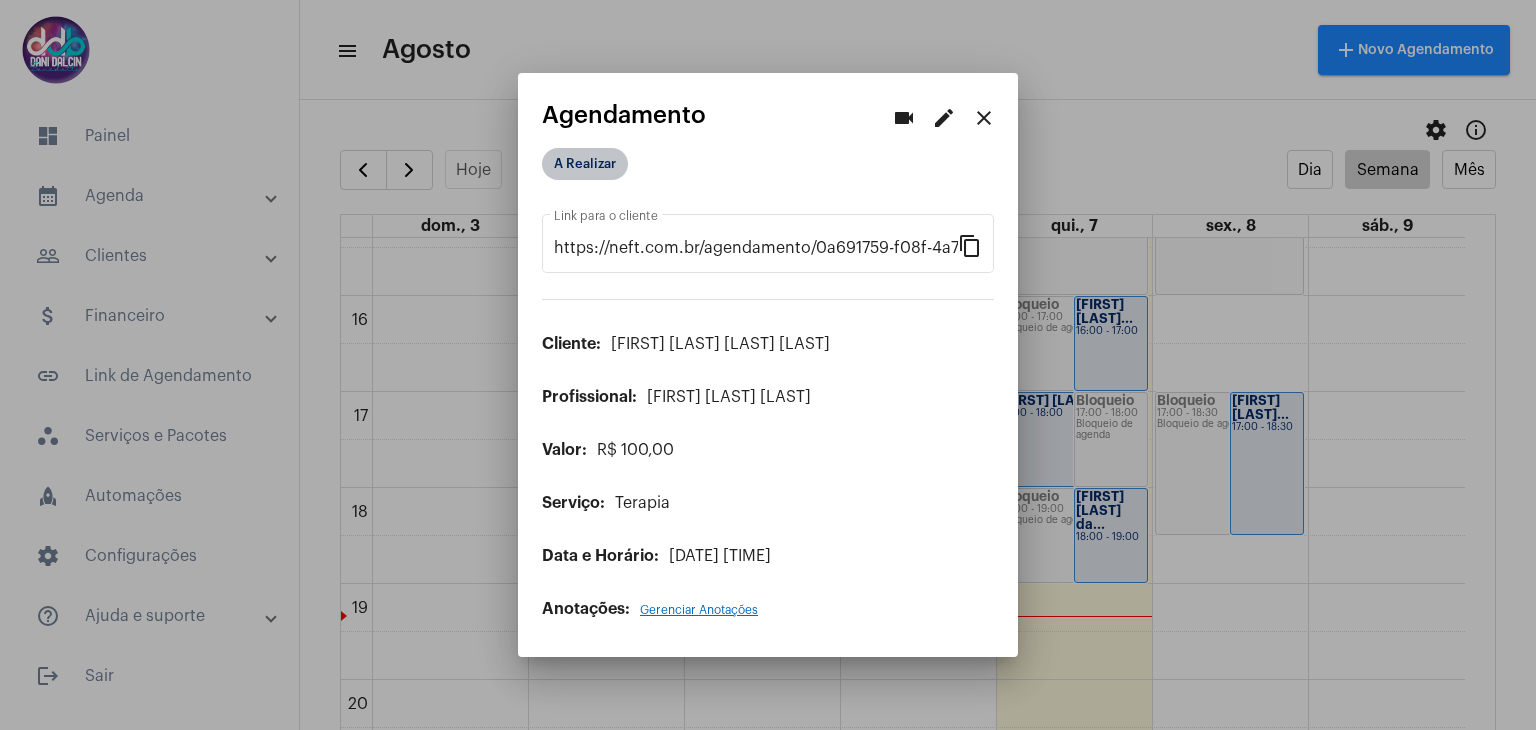 click on "A Realizar" at bounding box center [585, 164] 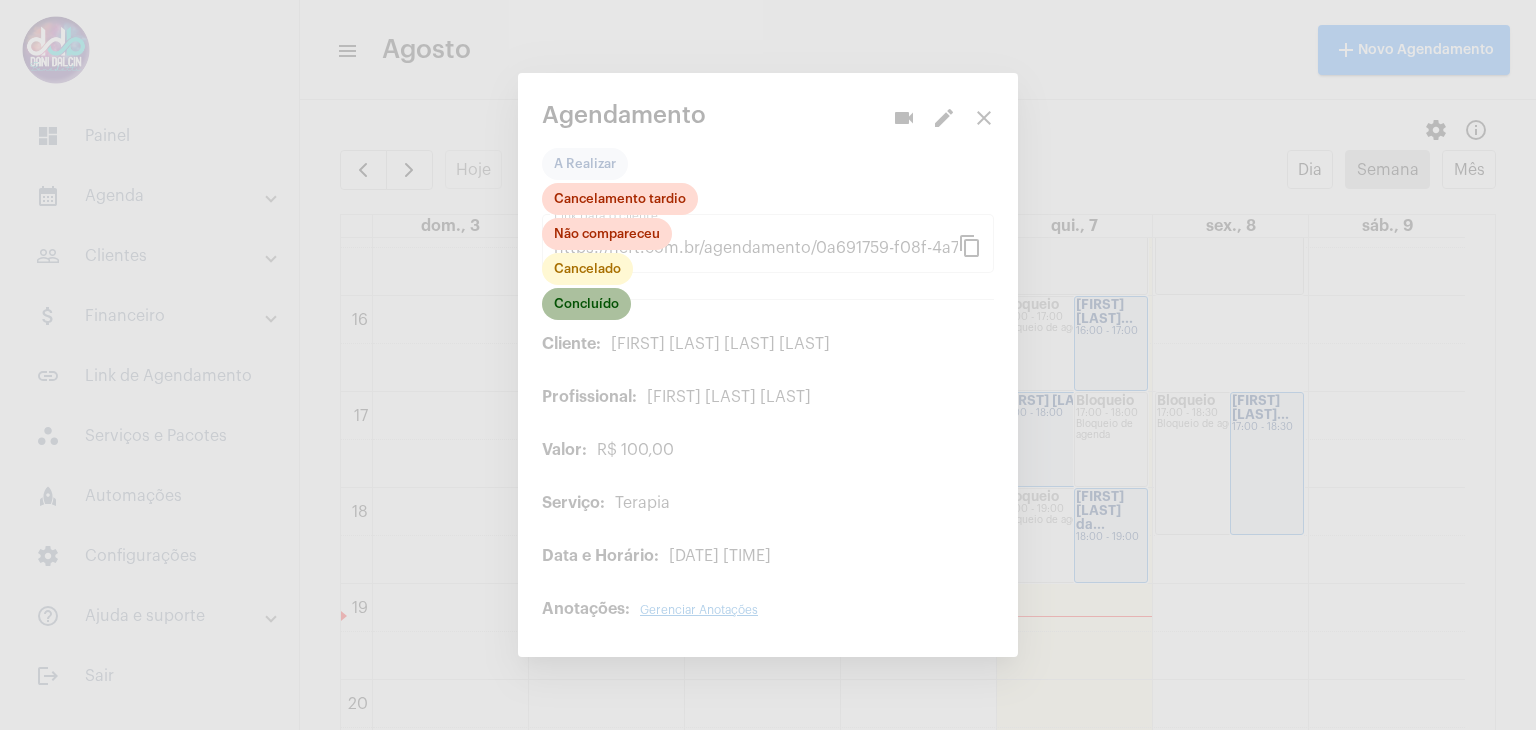 click on "Concluído" 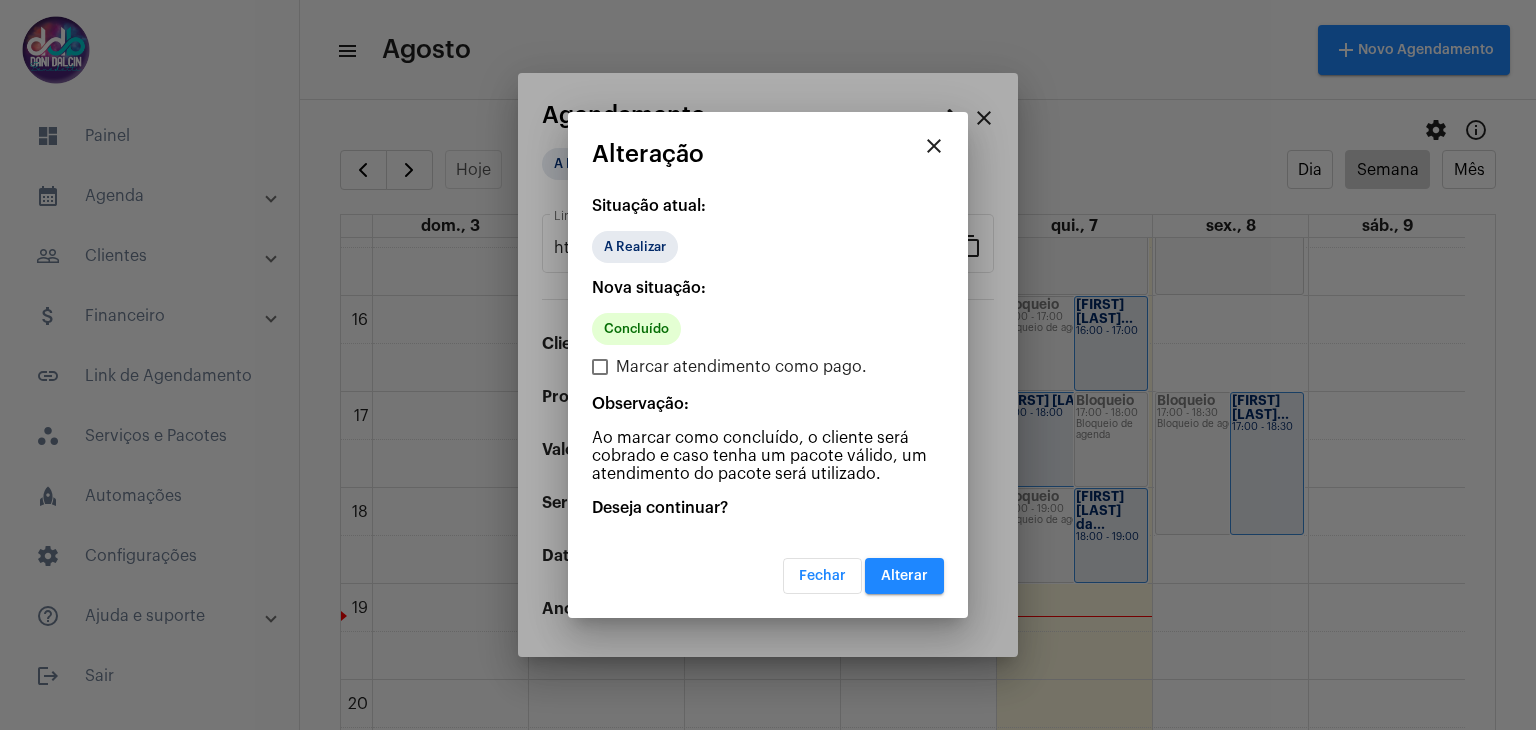 click on "Alterar" at bounding box center [904, 576] 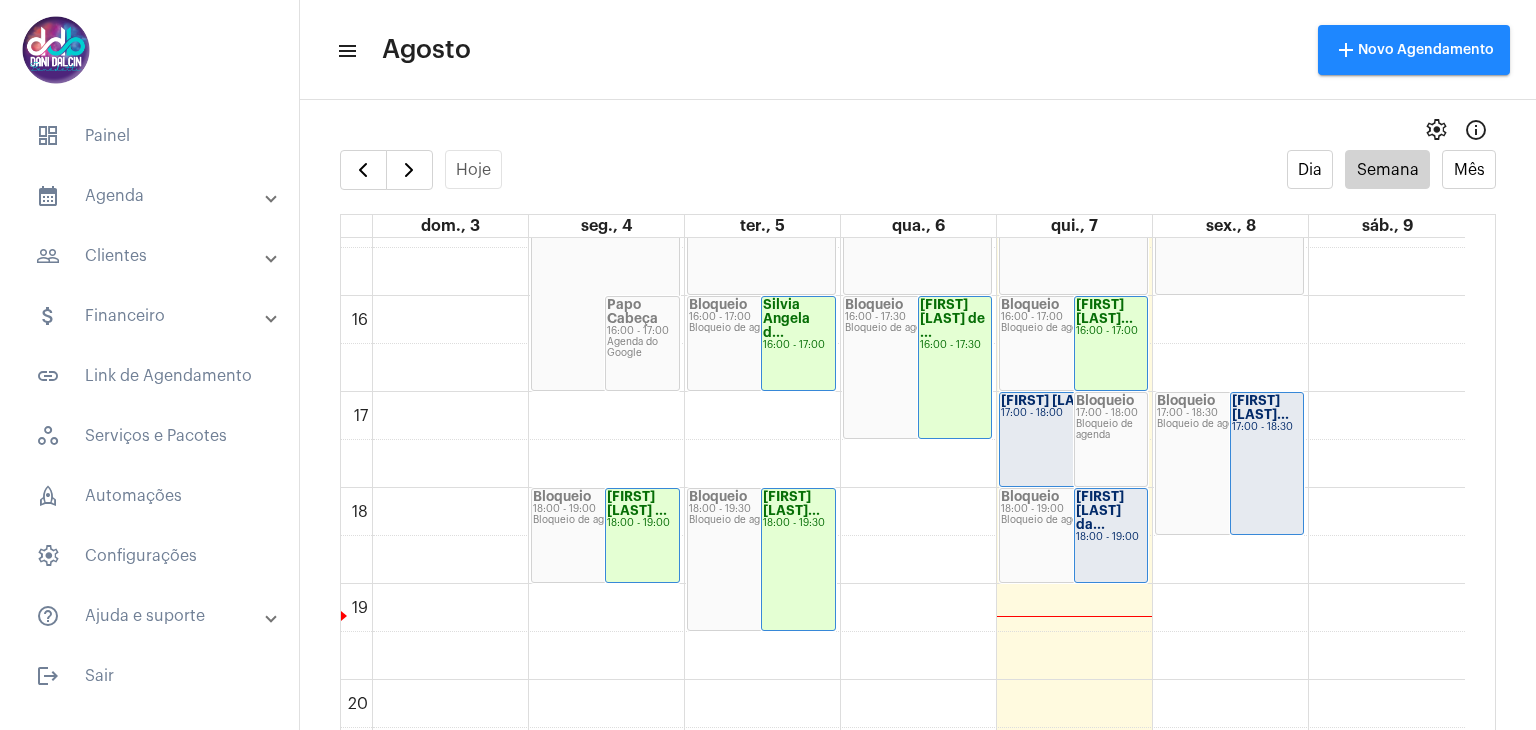 click on "Aline Aparecida...
17:00 - 18:00" 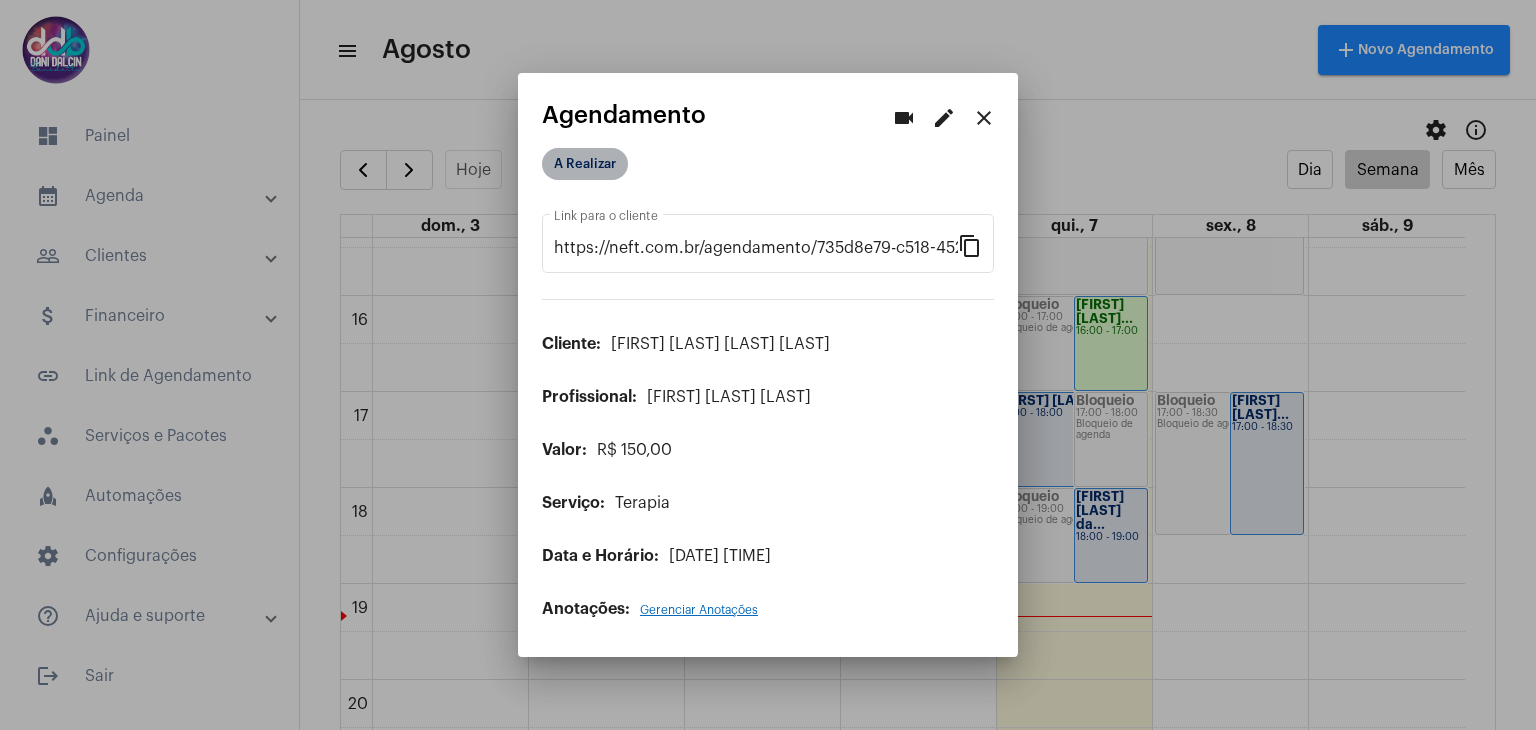 click on "A Realizar" at bounding box center [585, 164] 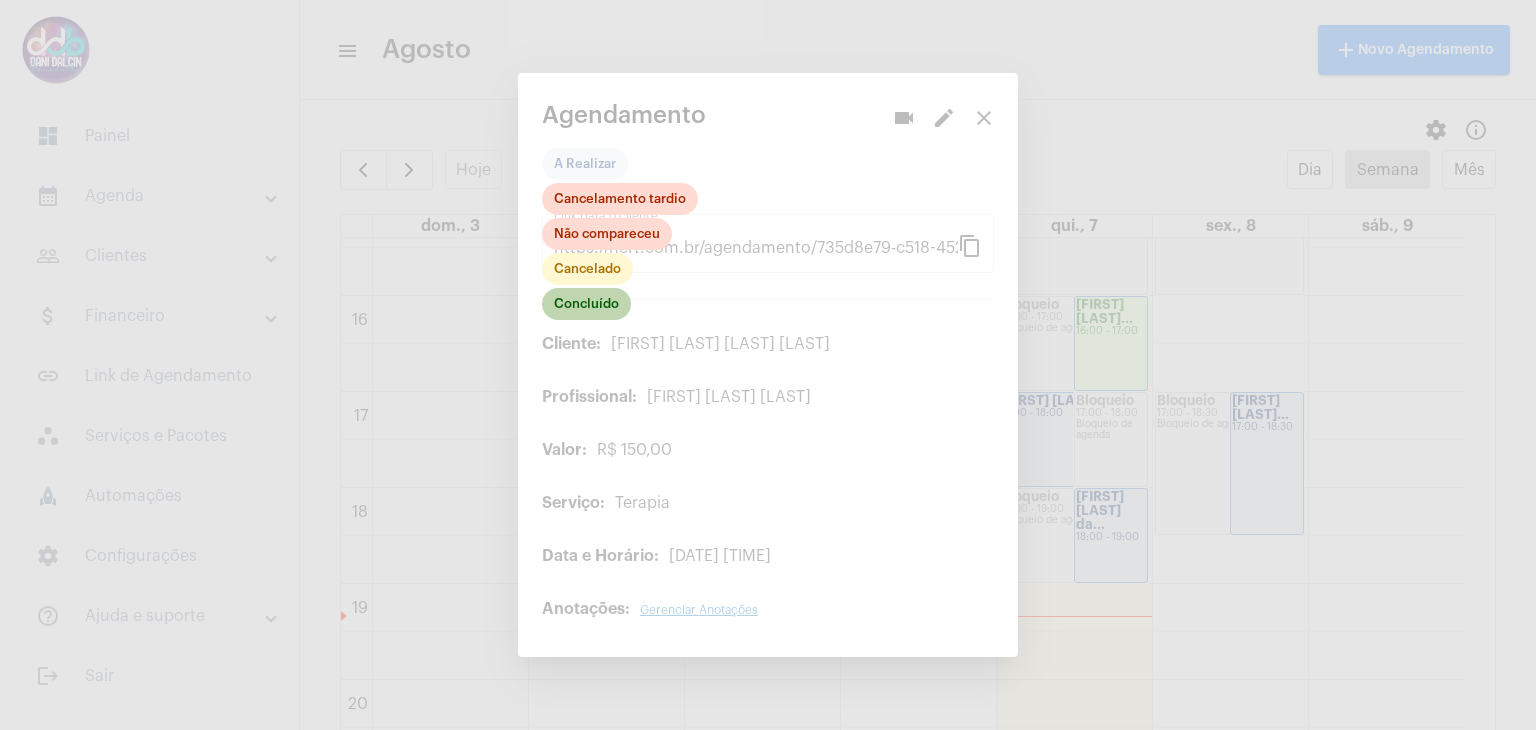 click on "Concluído" 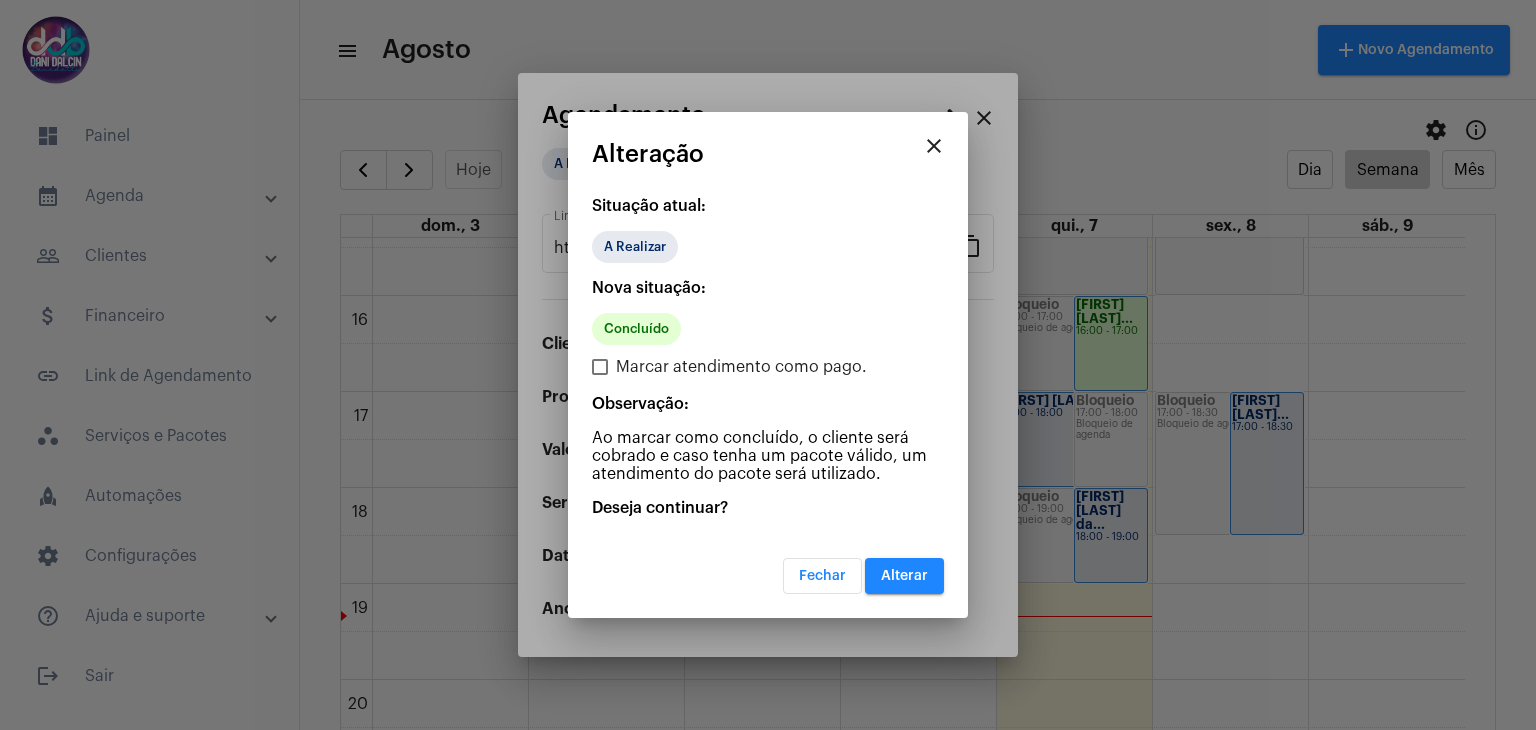 click on "Alterar" at bounding box center (904, 576) 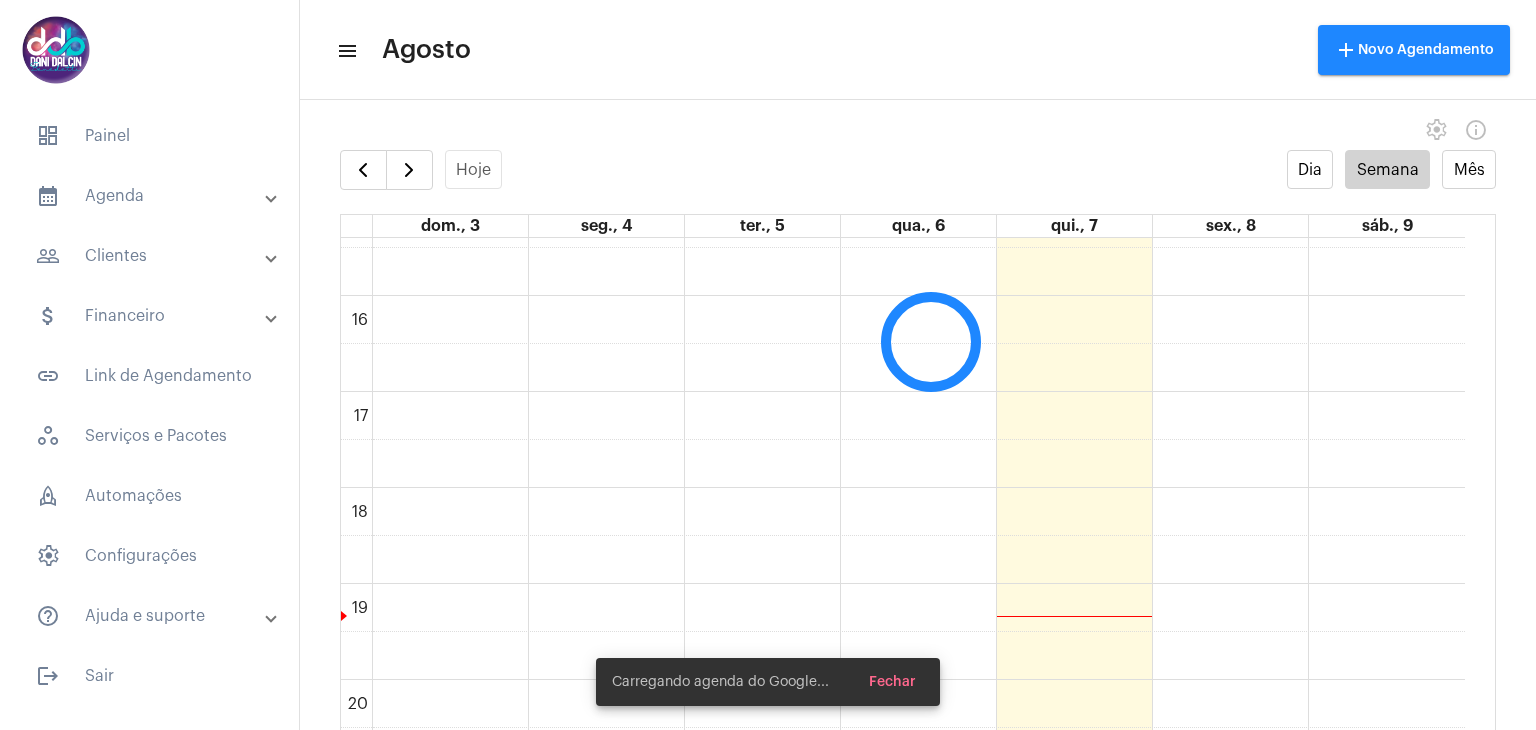 scroll, scrollTop: 40, scrollLeft: 0, axis: vertical 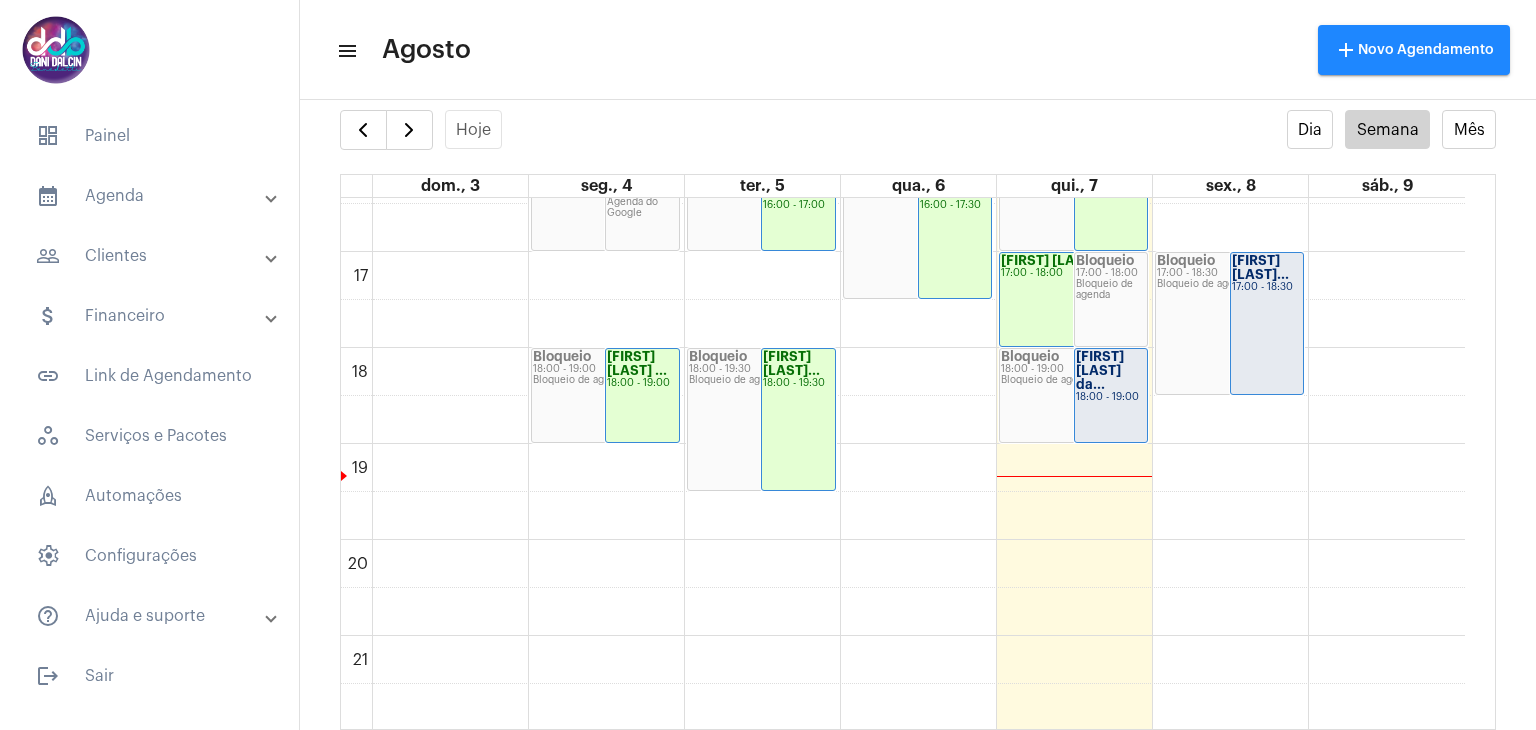 click on "18:00 - 19:00" 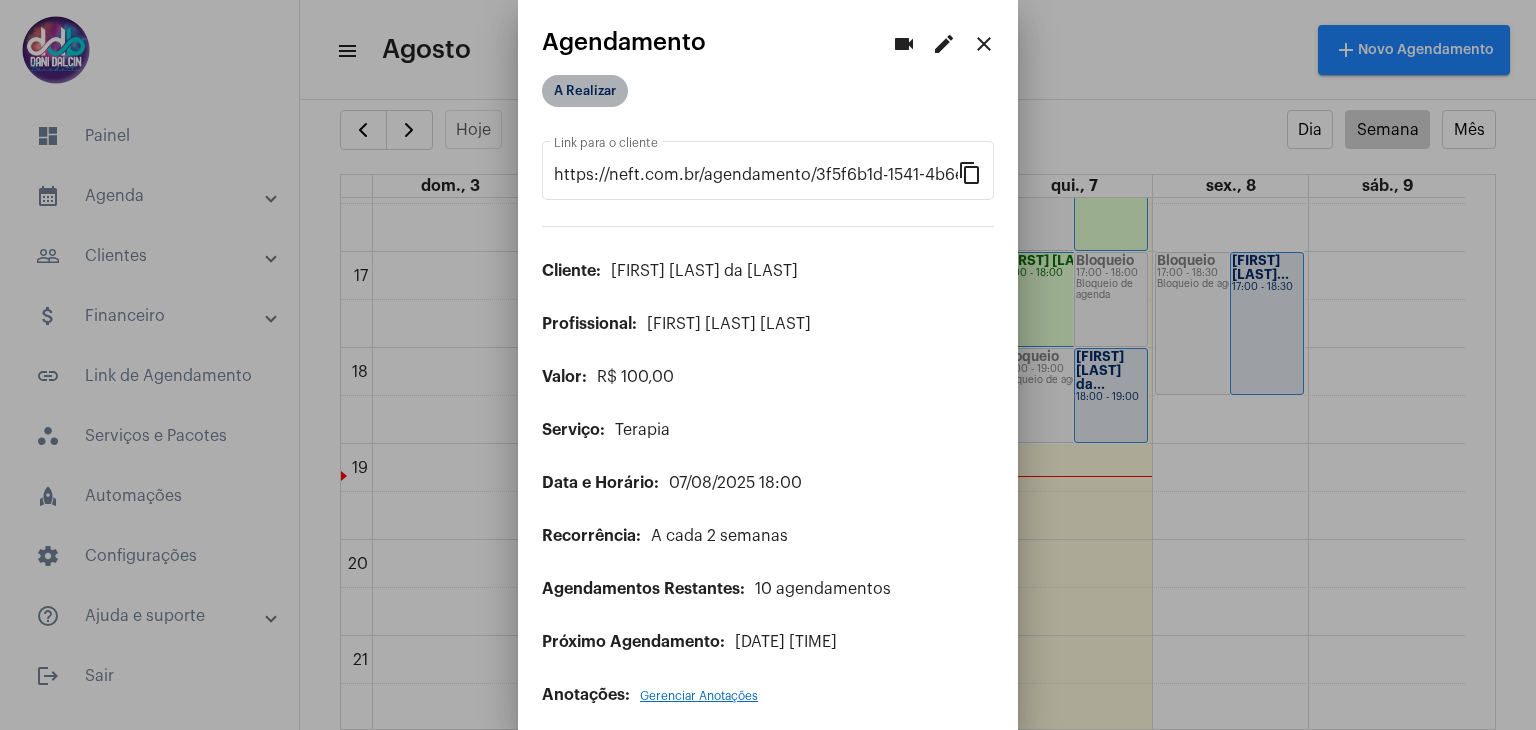 click on "A Realizar" at bounding box center (585, 91) 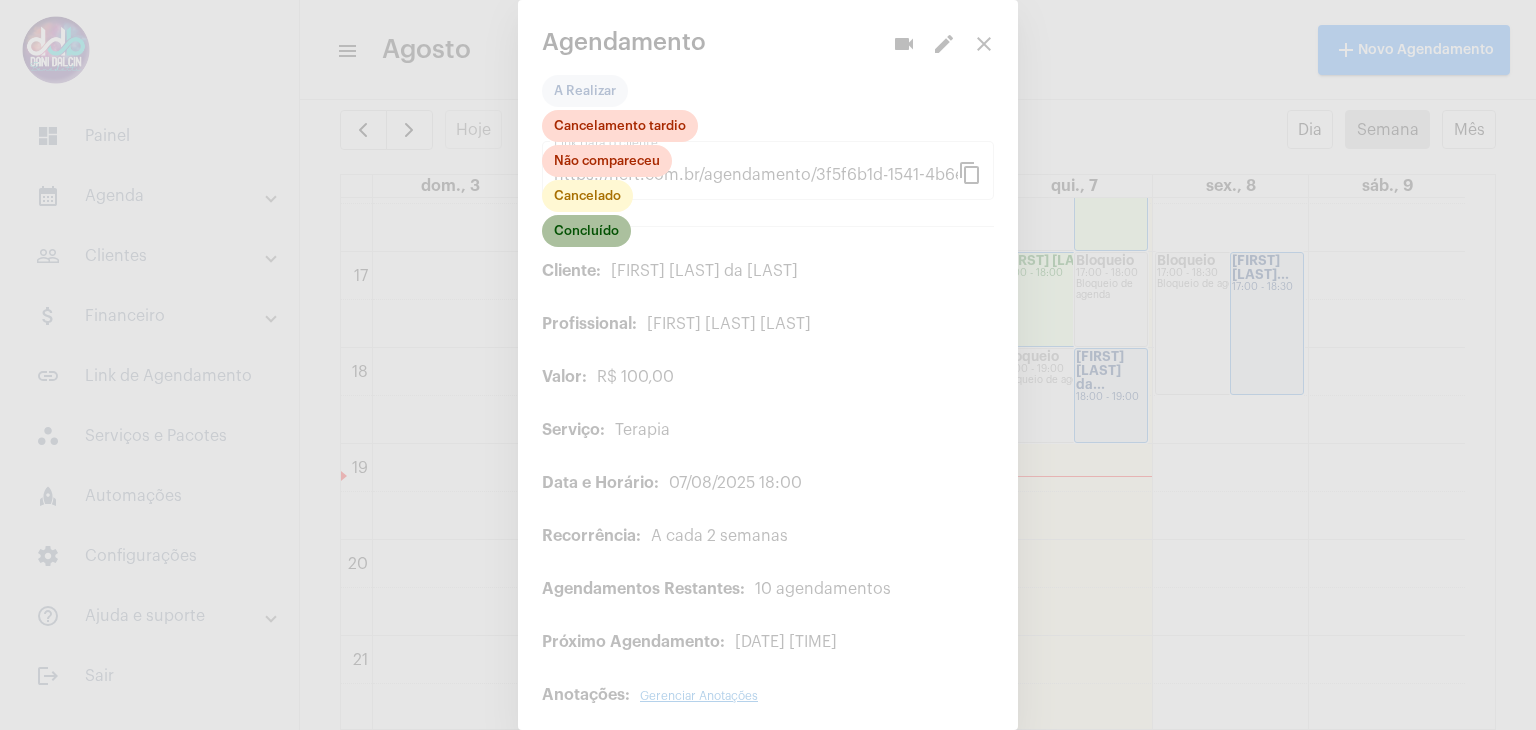 click on "Concluído" 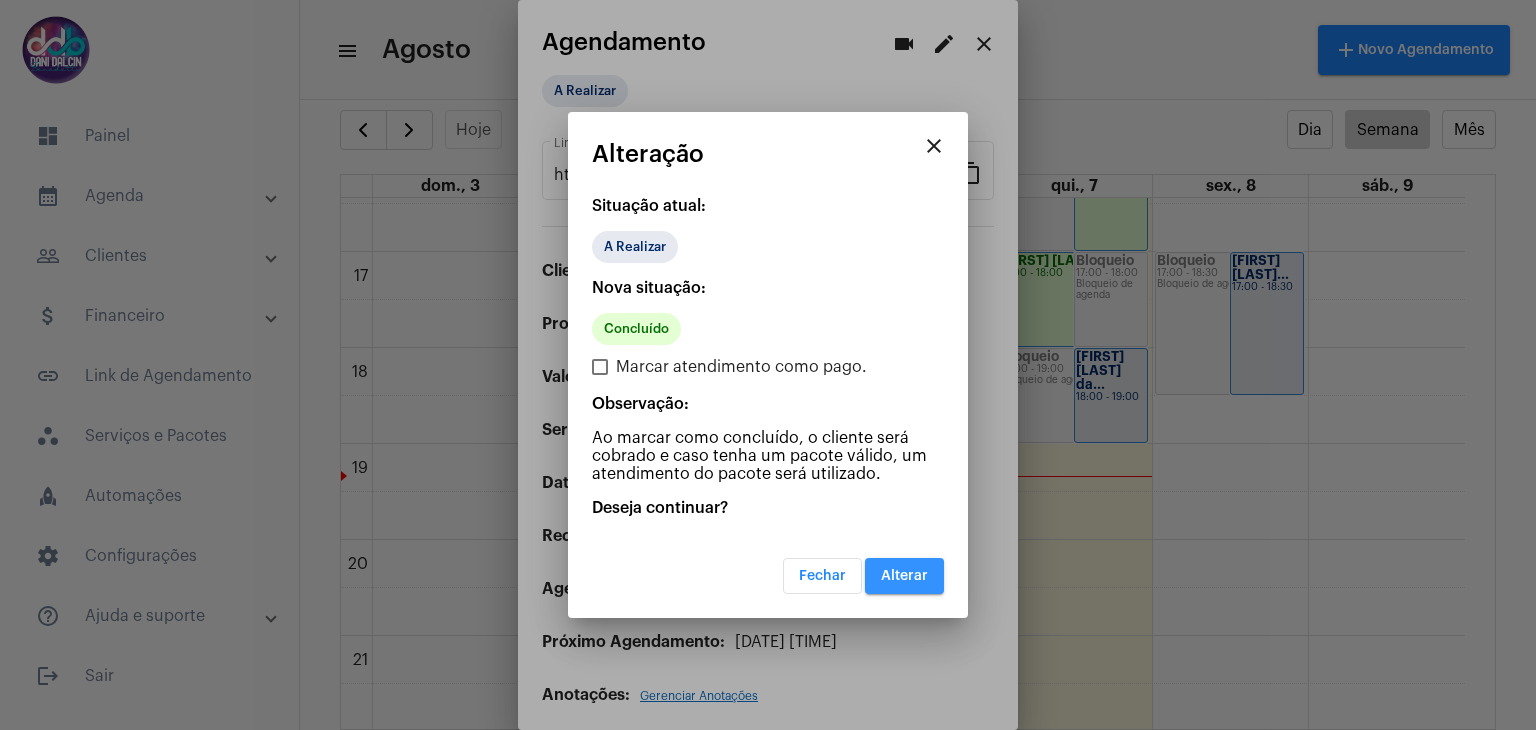 click on "Alterar" at bounding box center (904, 576) 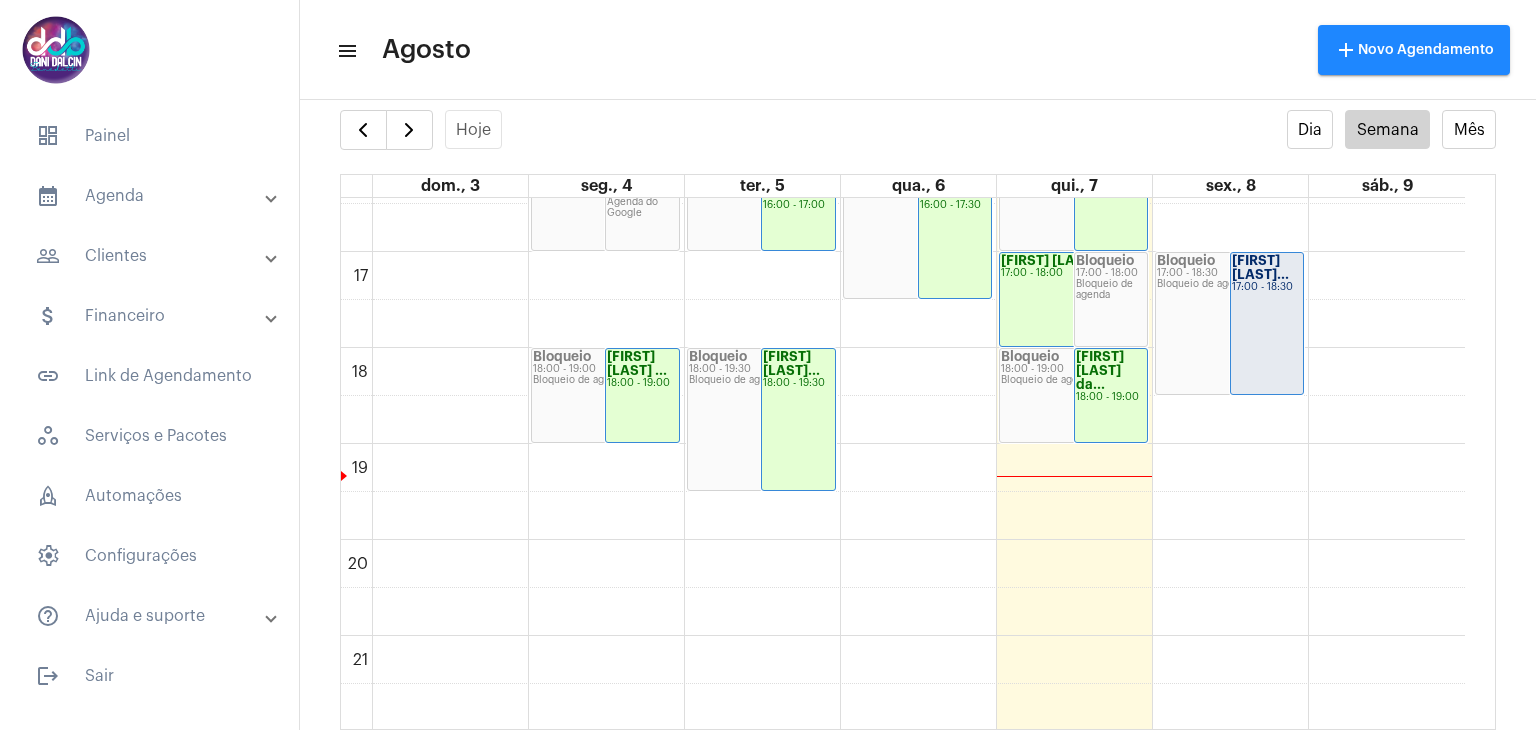 click on "[FIRST] [LAST]" 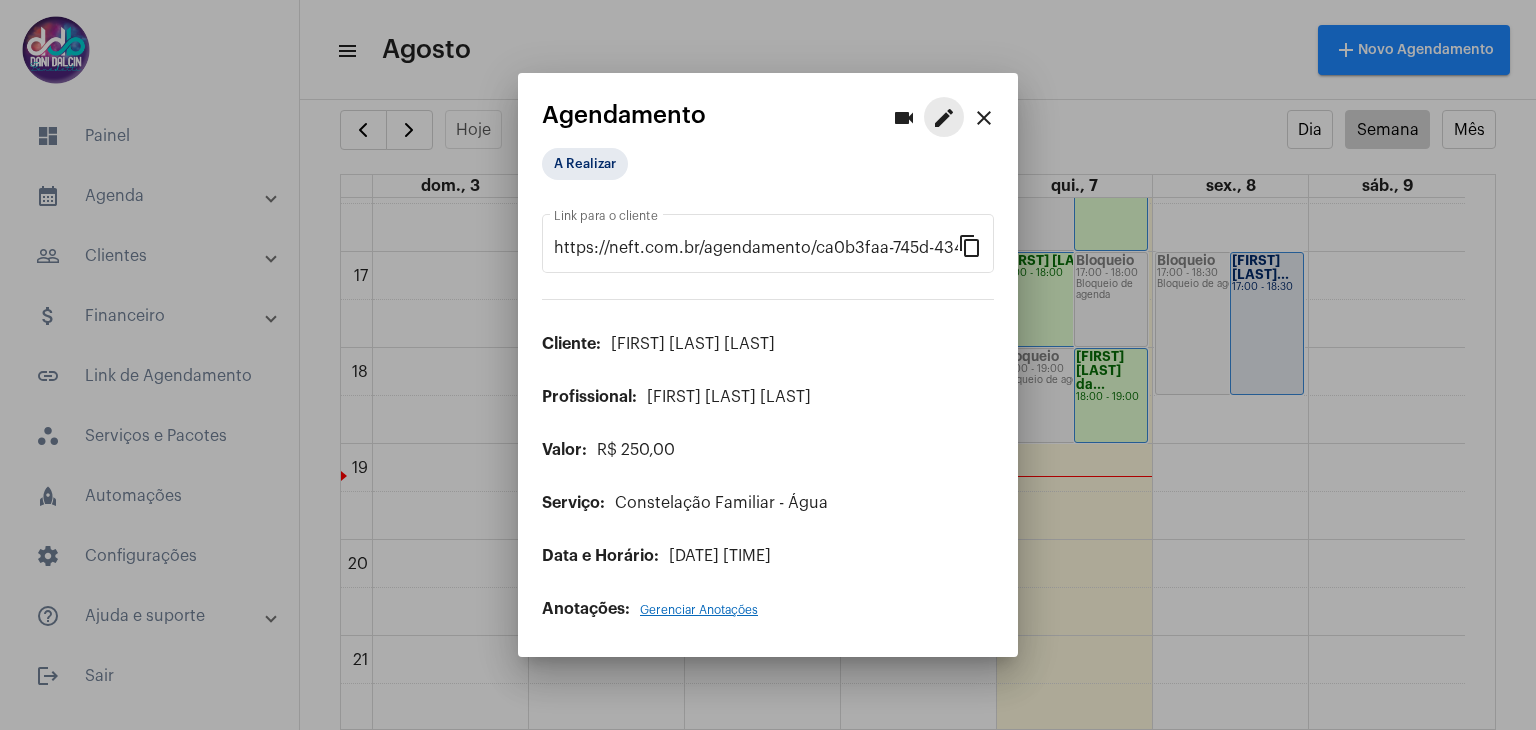 click on "edit" at bounding box center [944, 118] 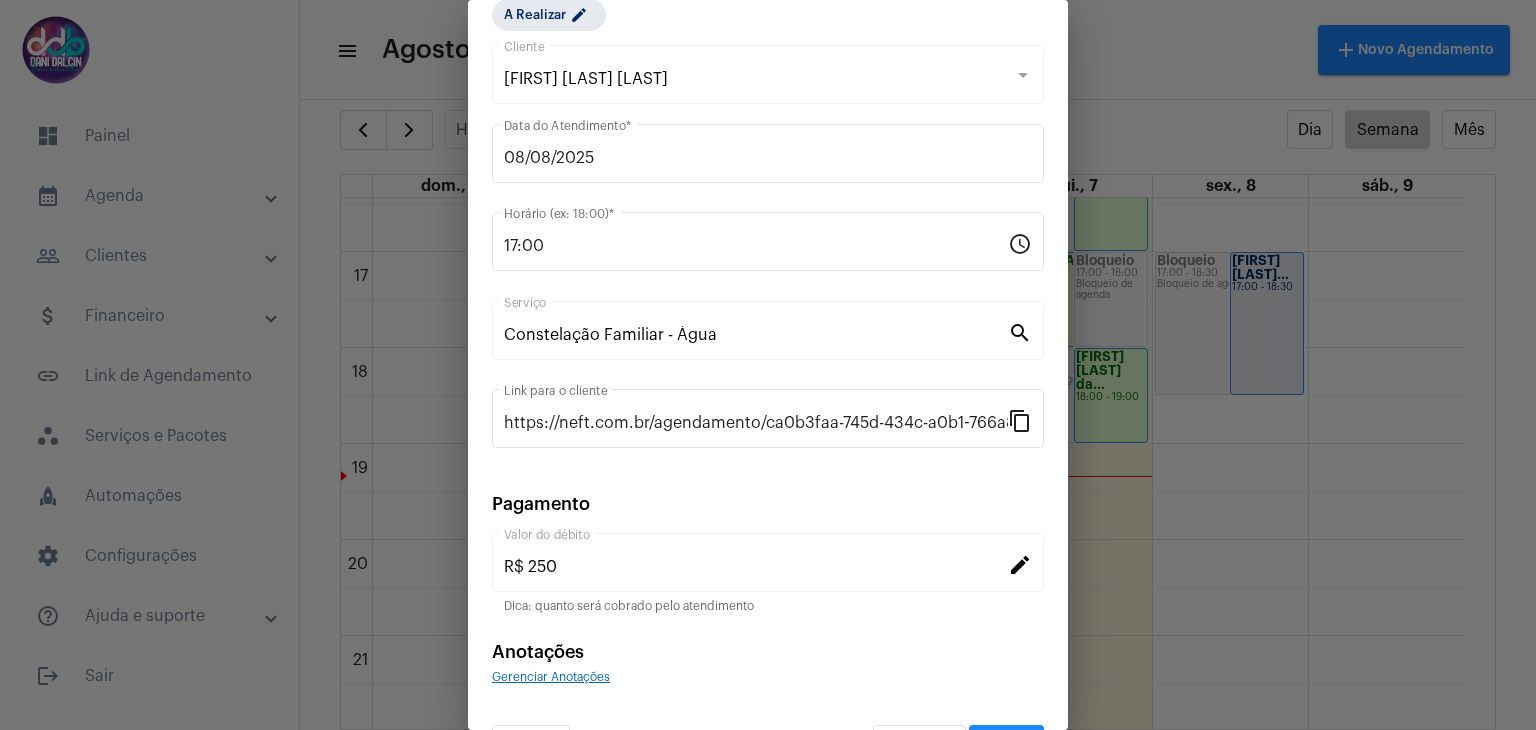 scroll, scrollTop: 128, scrollLeft: 0, axis: vertical 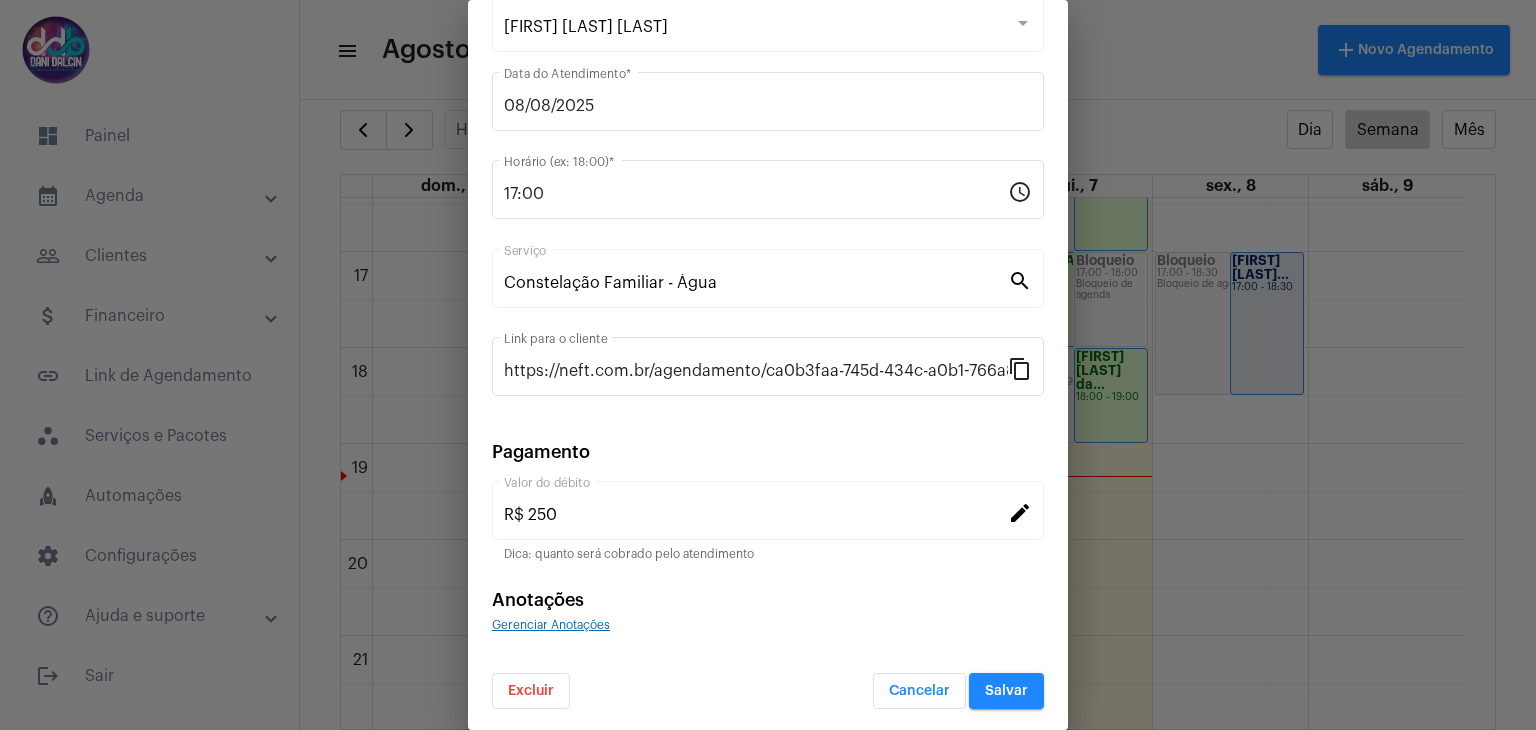 click on "Excluir" at bounding box center [531, 691] 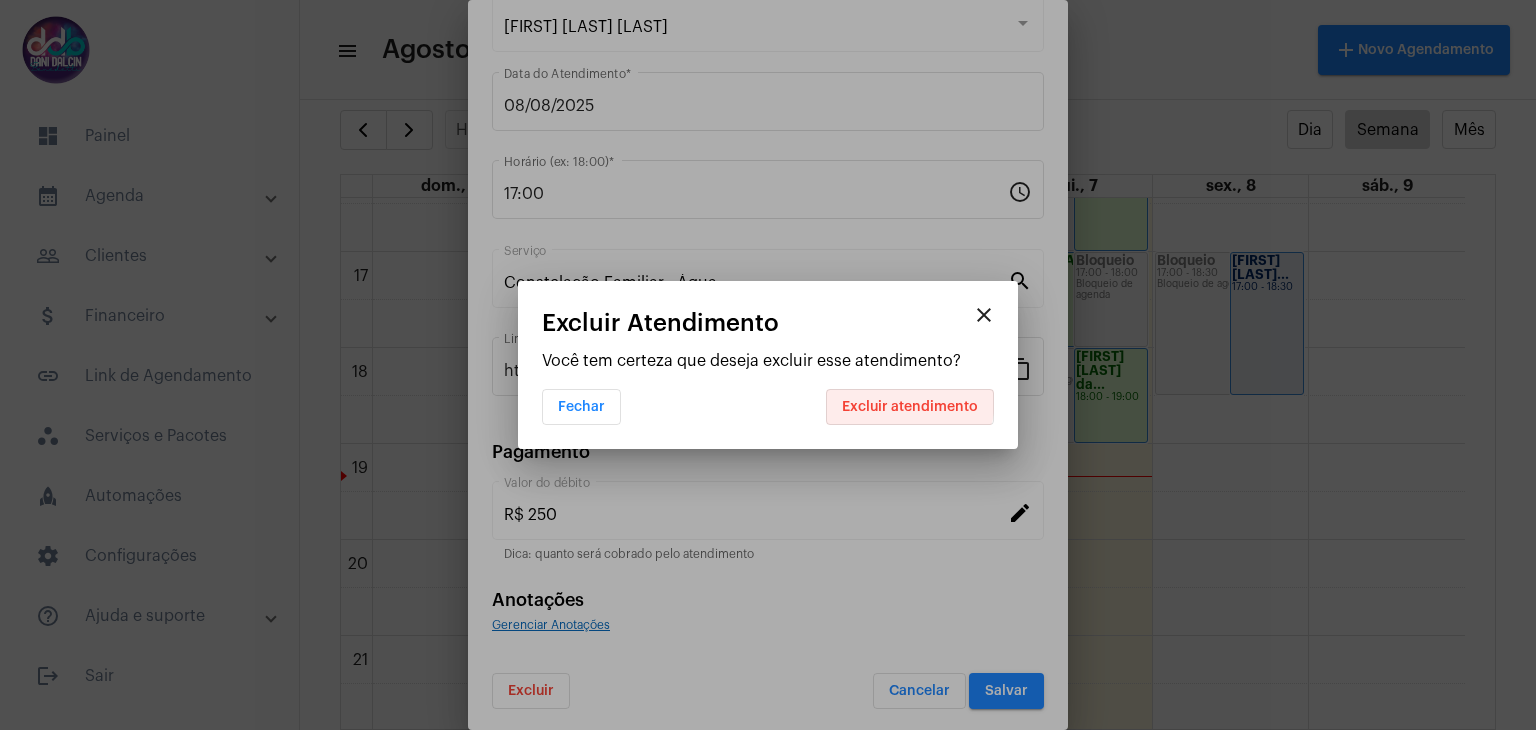 click on "Excluir atendimento" at bounding box center [910, 407] 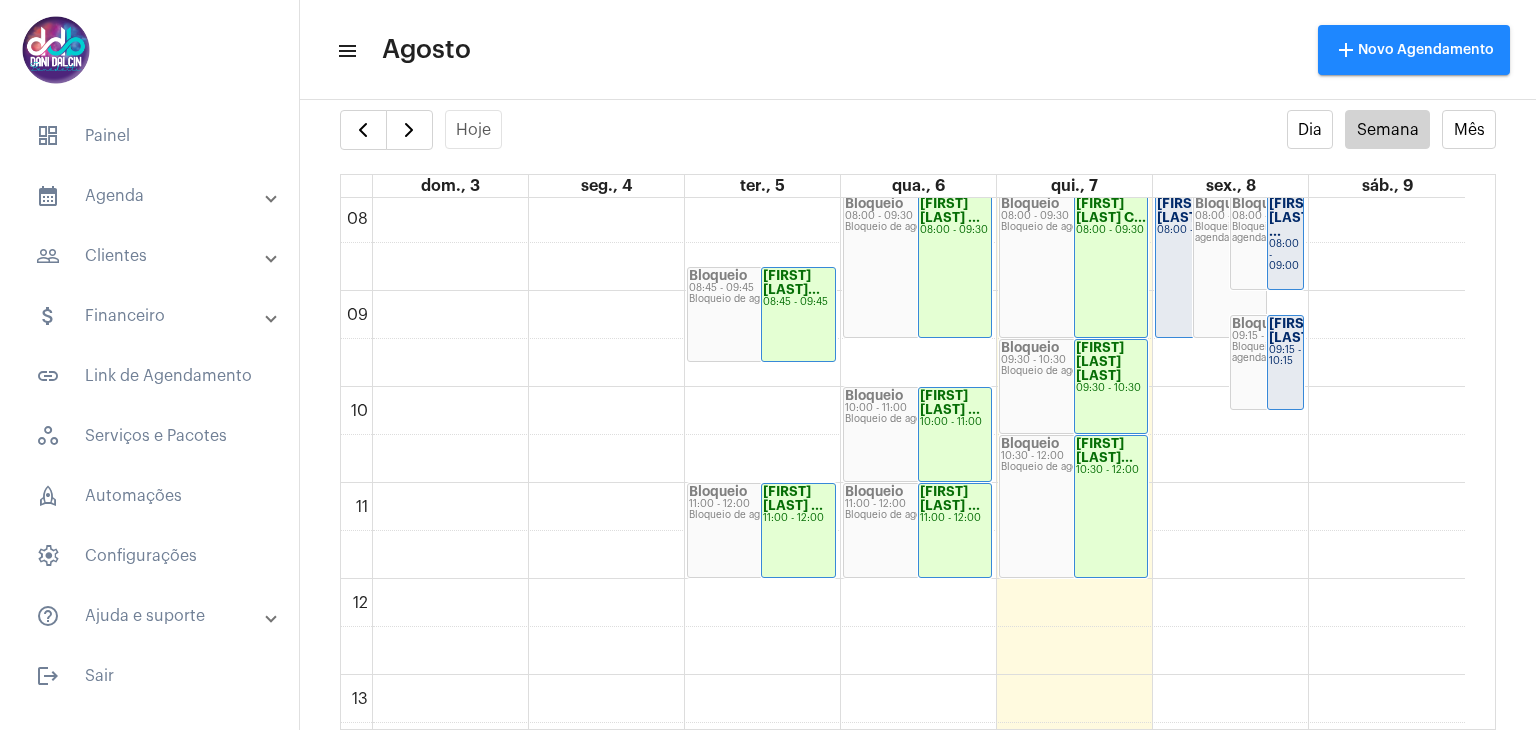 scroll, scrollTop: 571, scrollLeft: 0, axis: vertical 